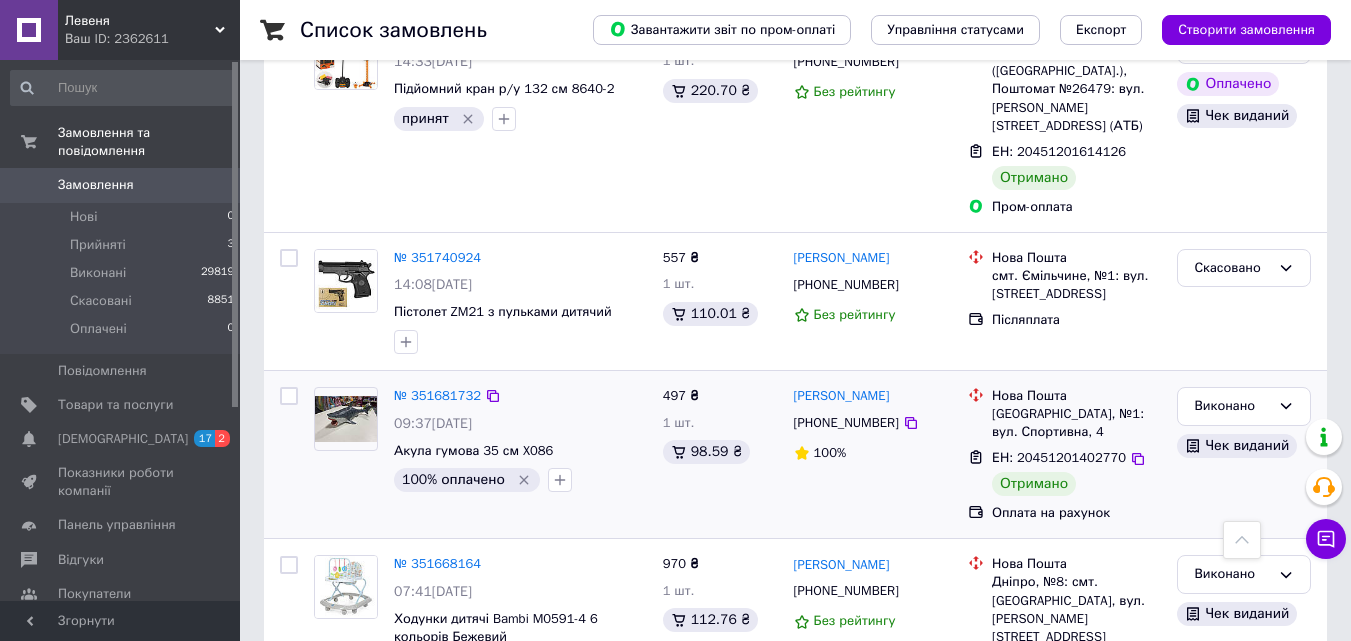 scroll, scrollTop: 3149, scrollLeft: 0, axis: vertical 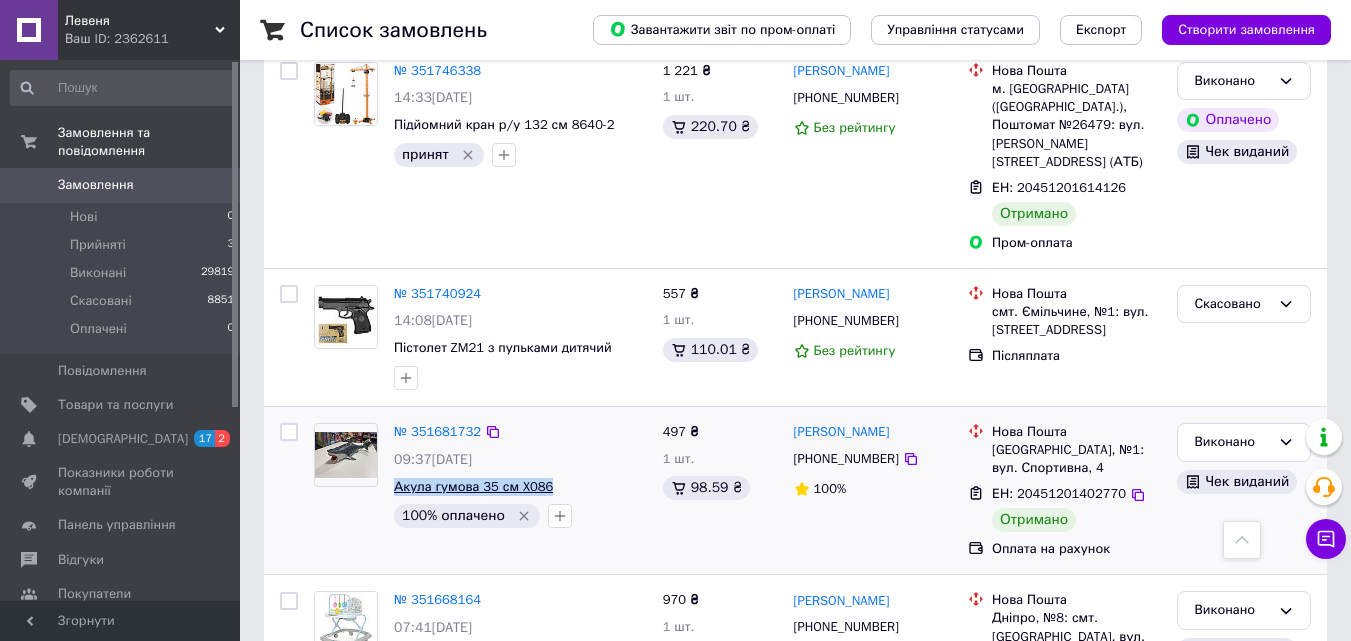 drag, startPoint x: 550, startPoint y: 356, endPoint x: 396, endPoint y: 356, distance: 154 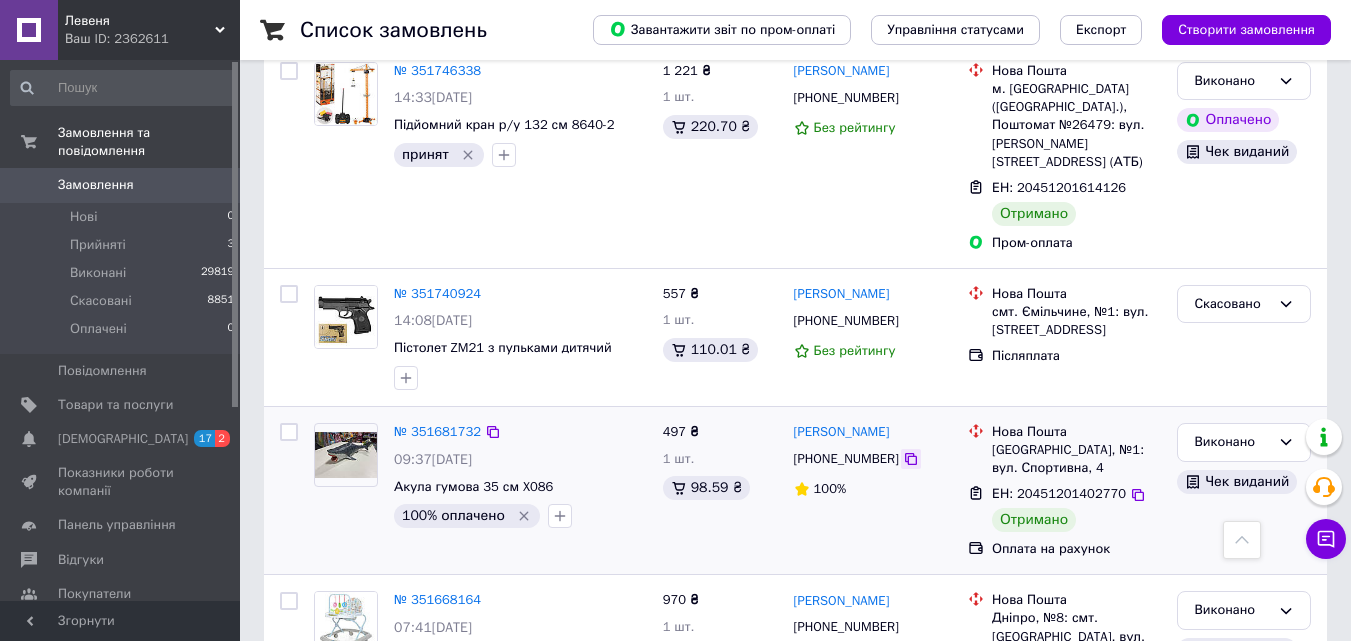 click at bounding box center [911, 459] 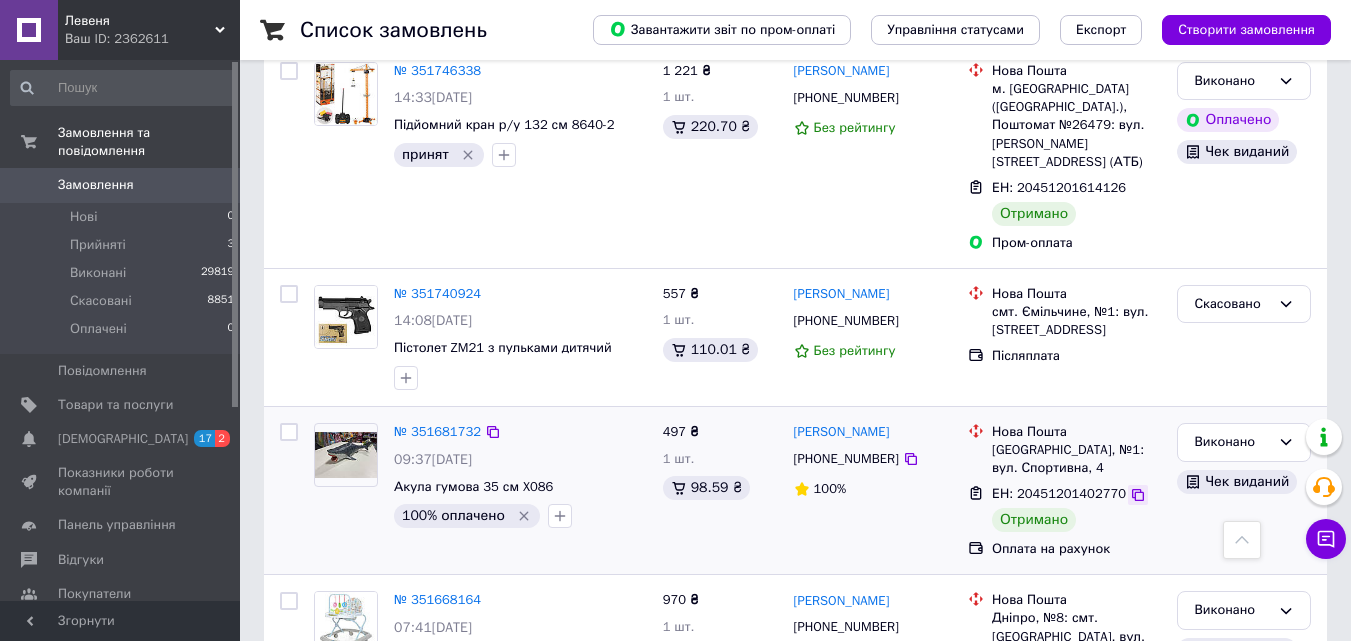 click 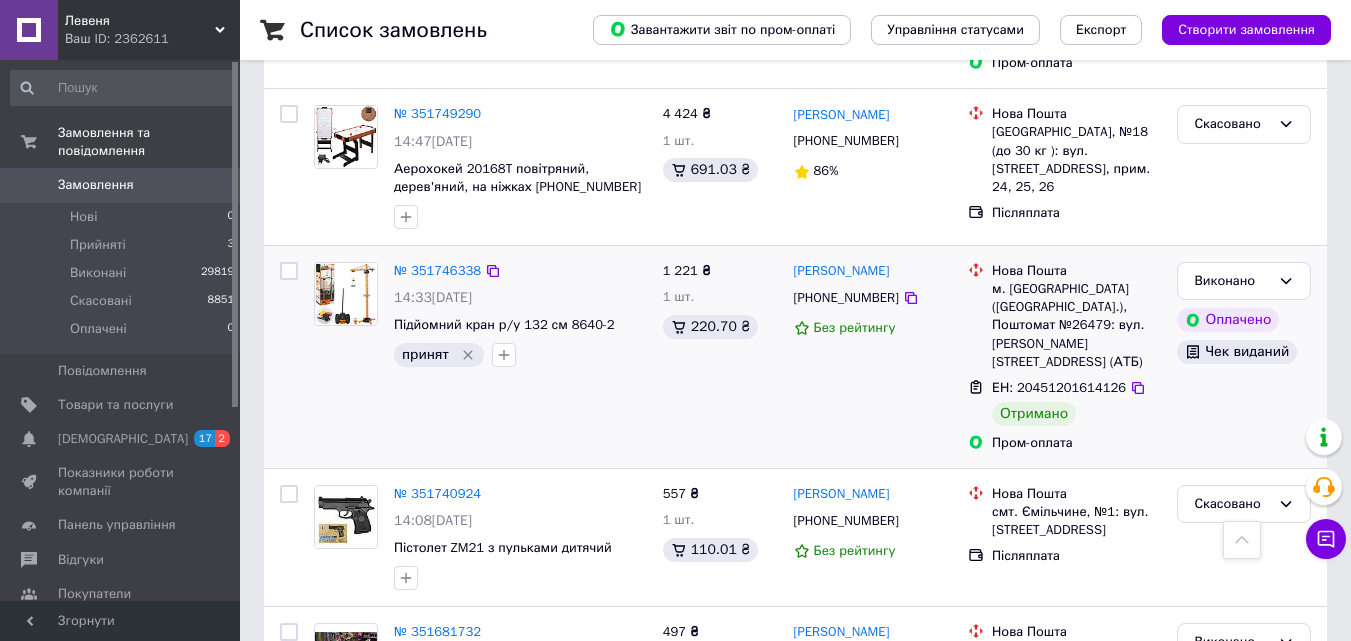 scroll, scrollTop: 2849, scrollLeft: 0, axis: vertical 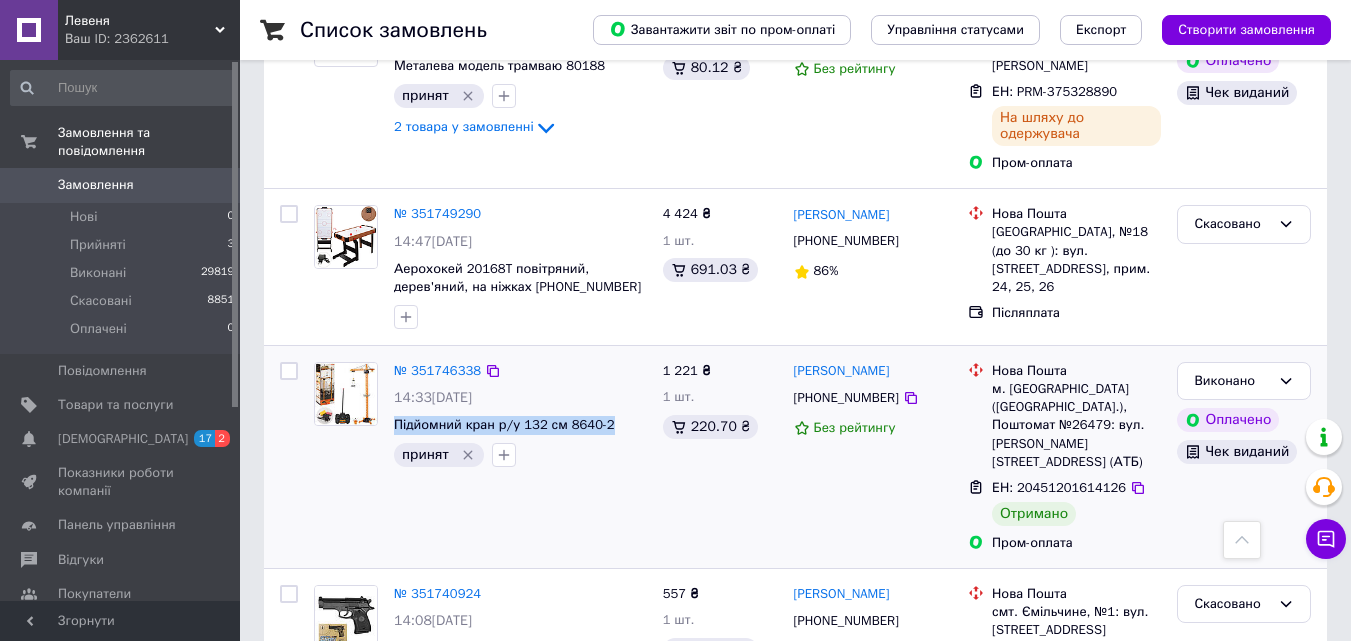 drag, startPoint x: 605, startPoint y: 318, endPoint x: 390, endPoint y: 320, distance: 215.00931 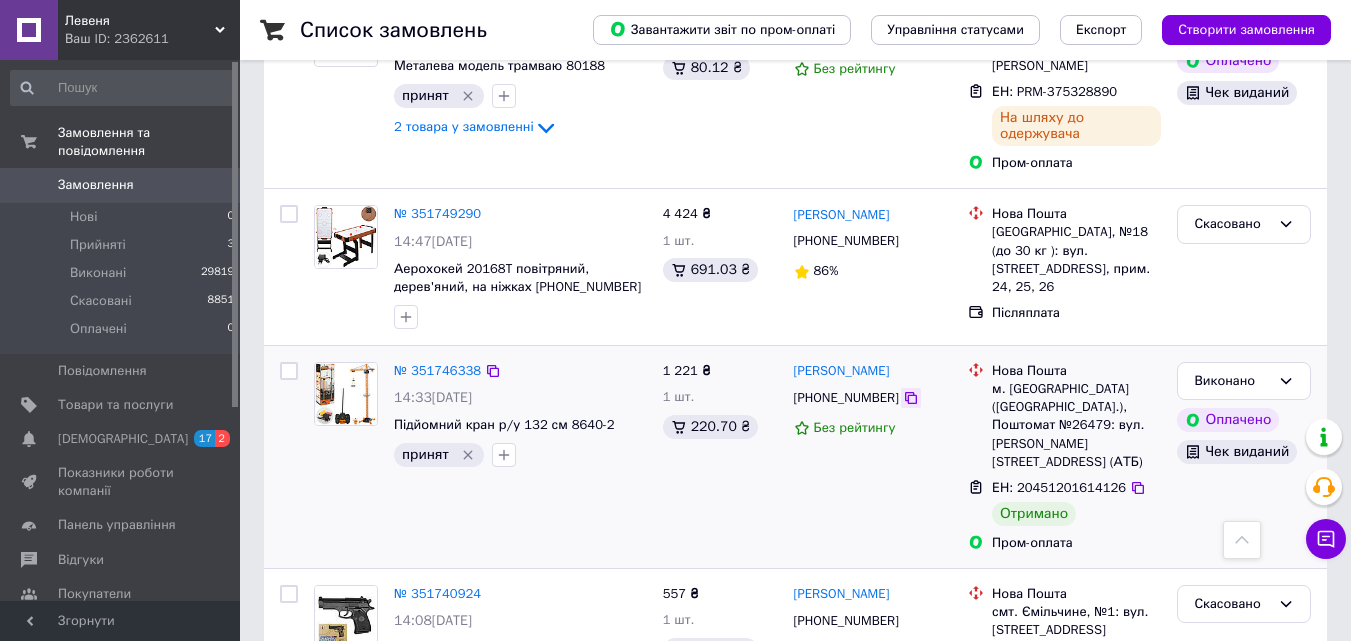 click 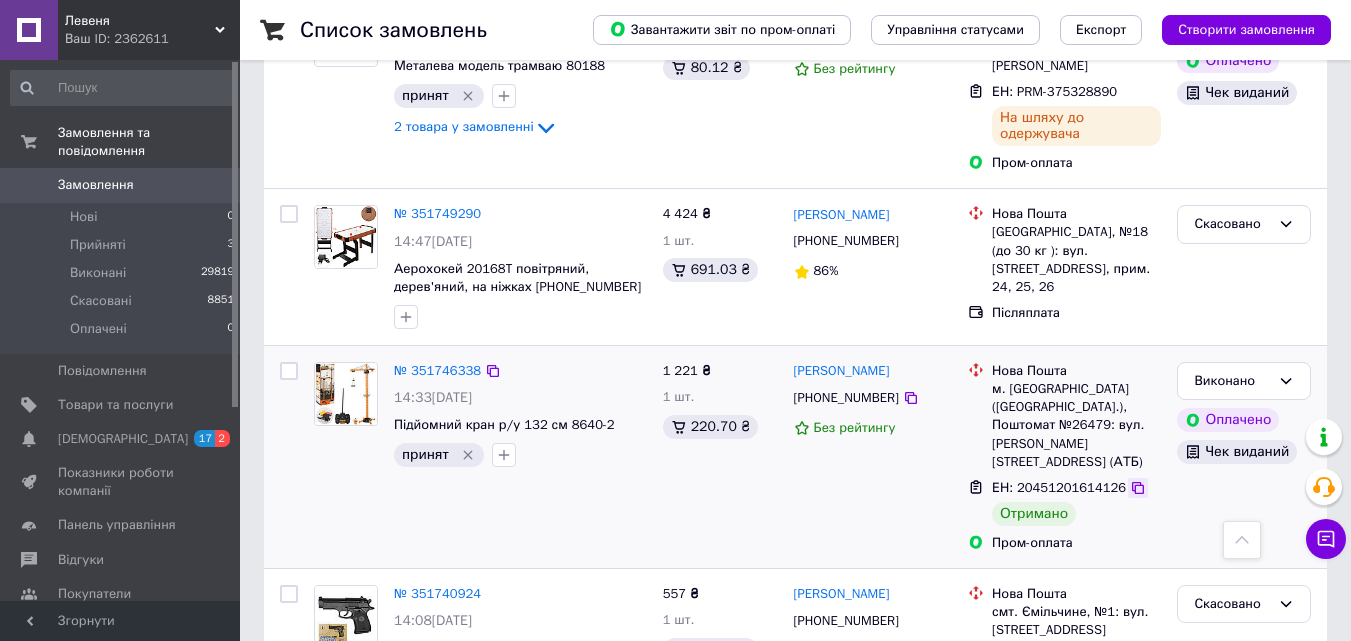 click 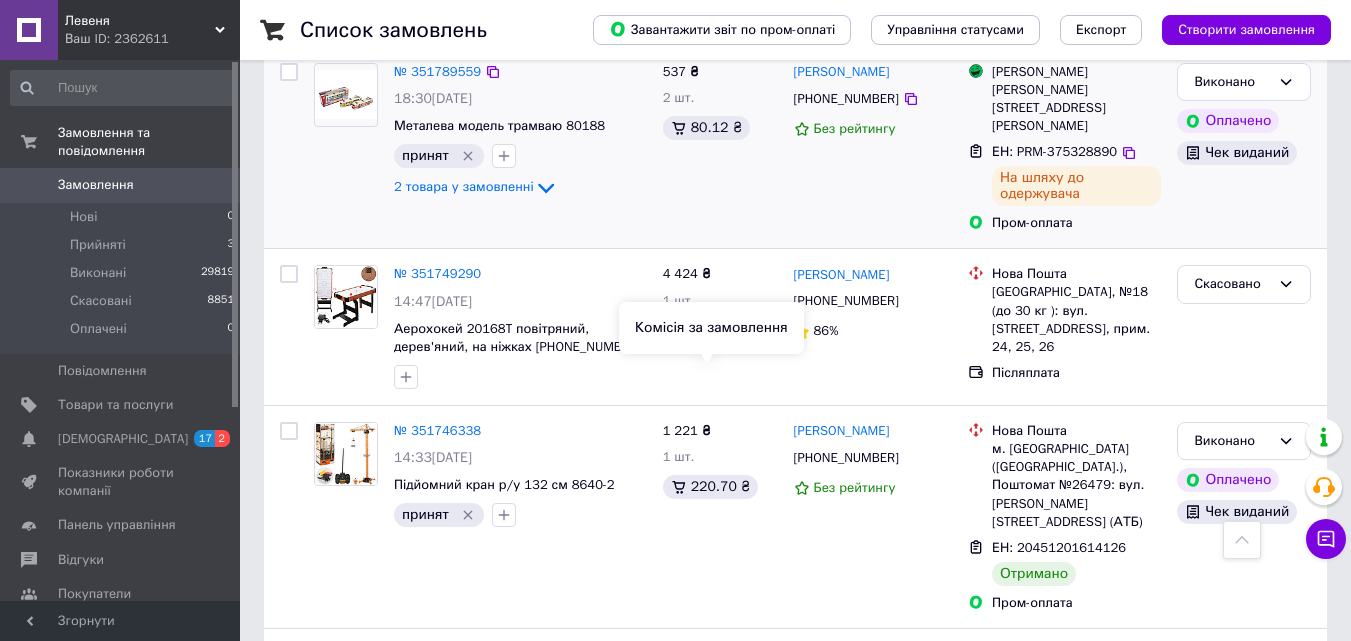 scroll, scrollTop: 2449, scrollLeft: 0, axis: vertical 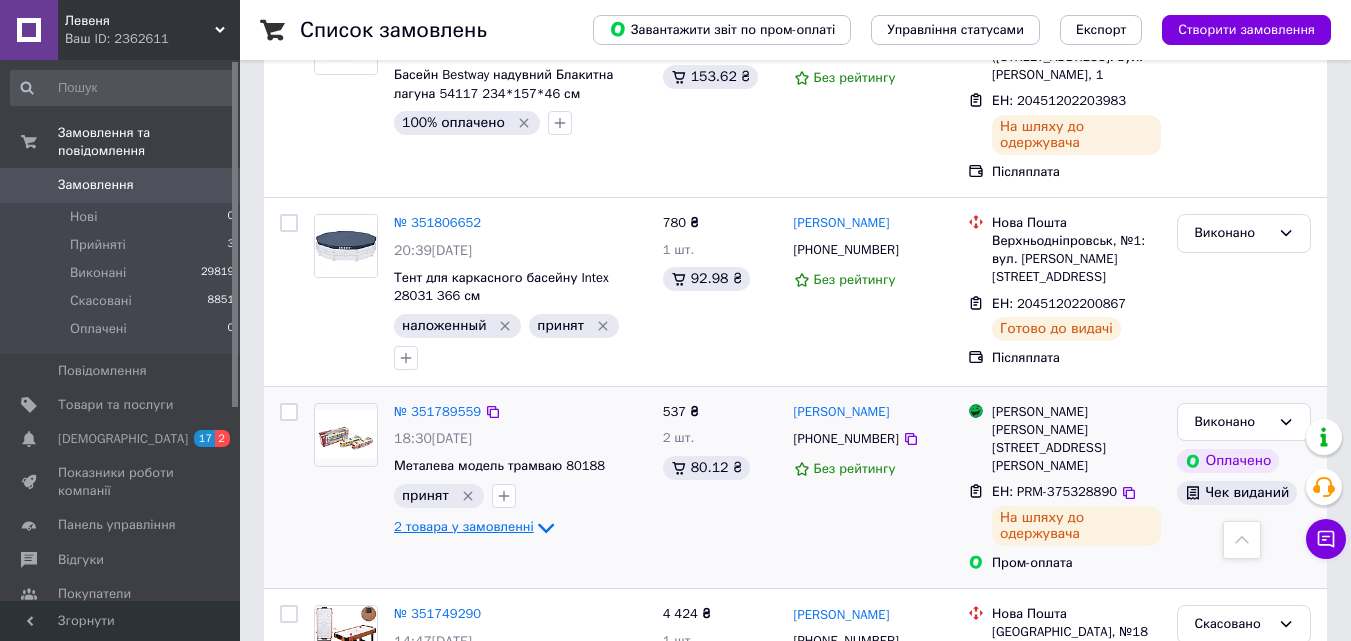 click on "2 товара у замовленні" at bounding box center [464, 527] 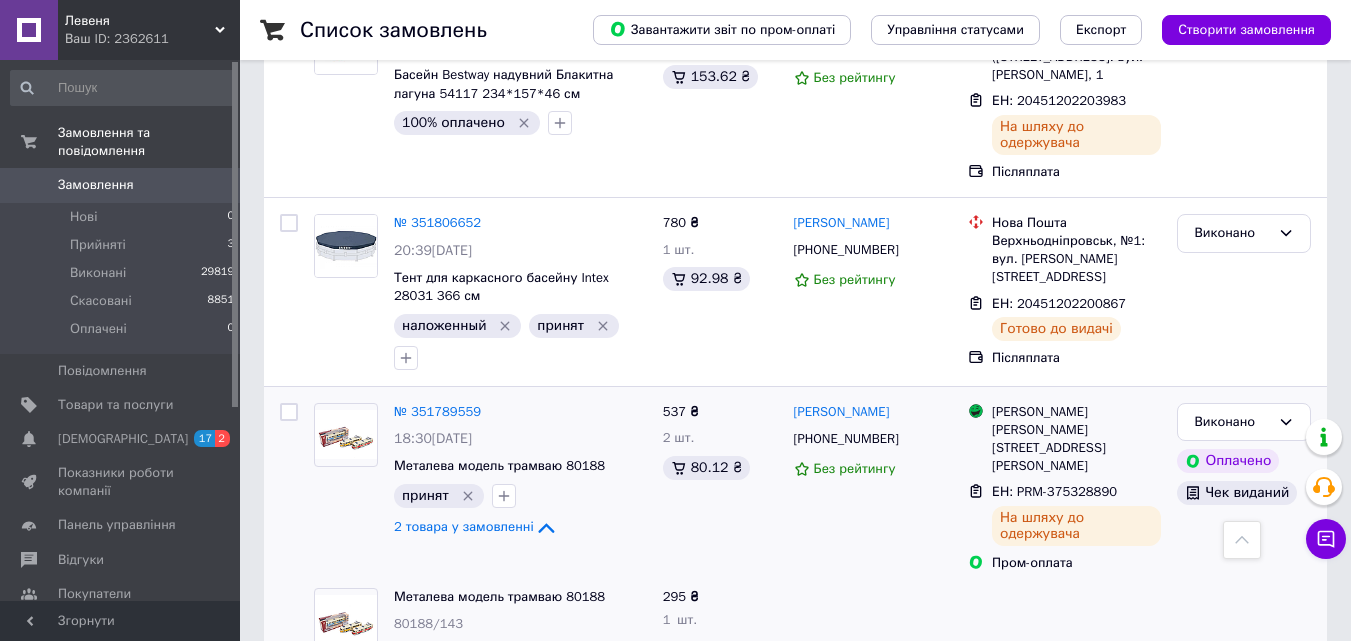 scroll, scrollTop: 2549, scrollLeft: 0, axis: vertical 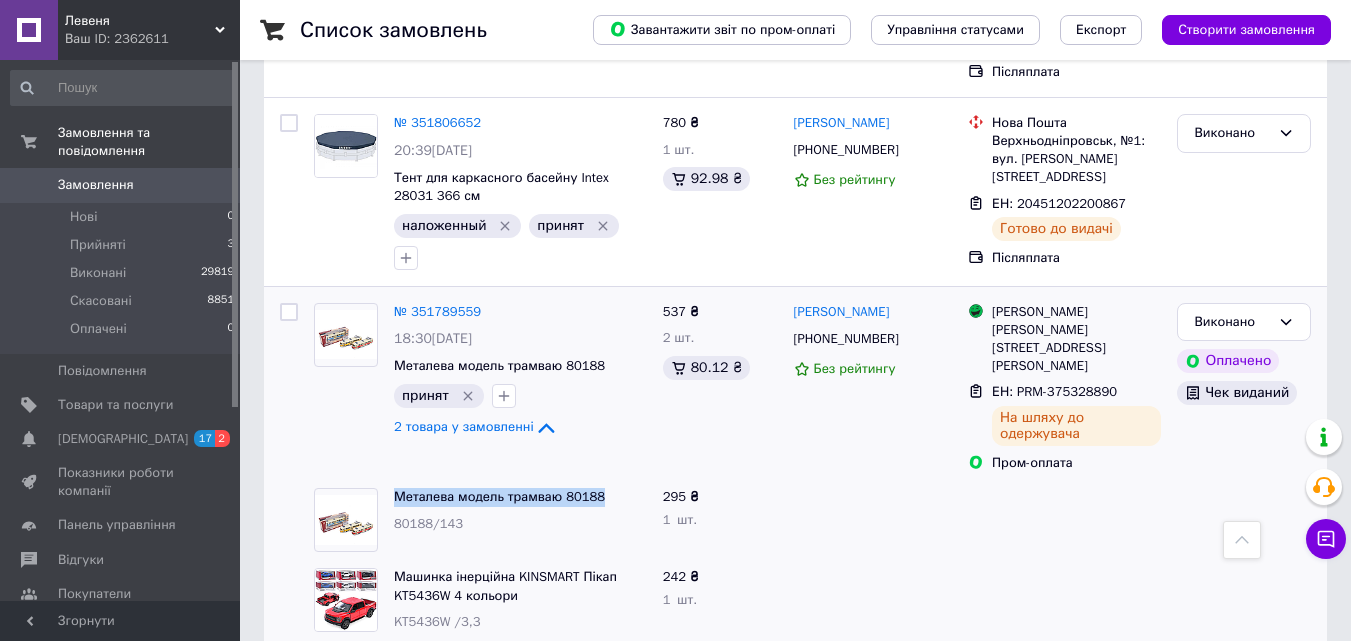 drag, startPoint x: 605, startPoint y: 380, endPoint x: 393, endPoint y: 380, distance: 212 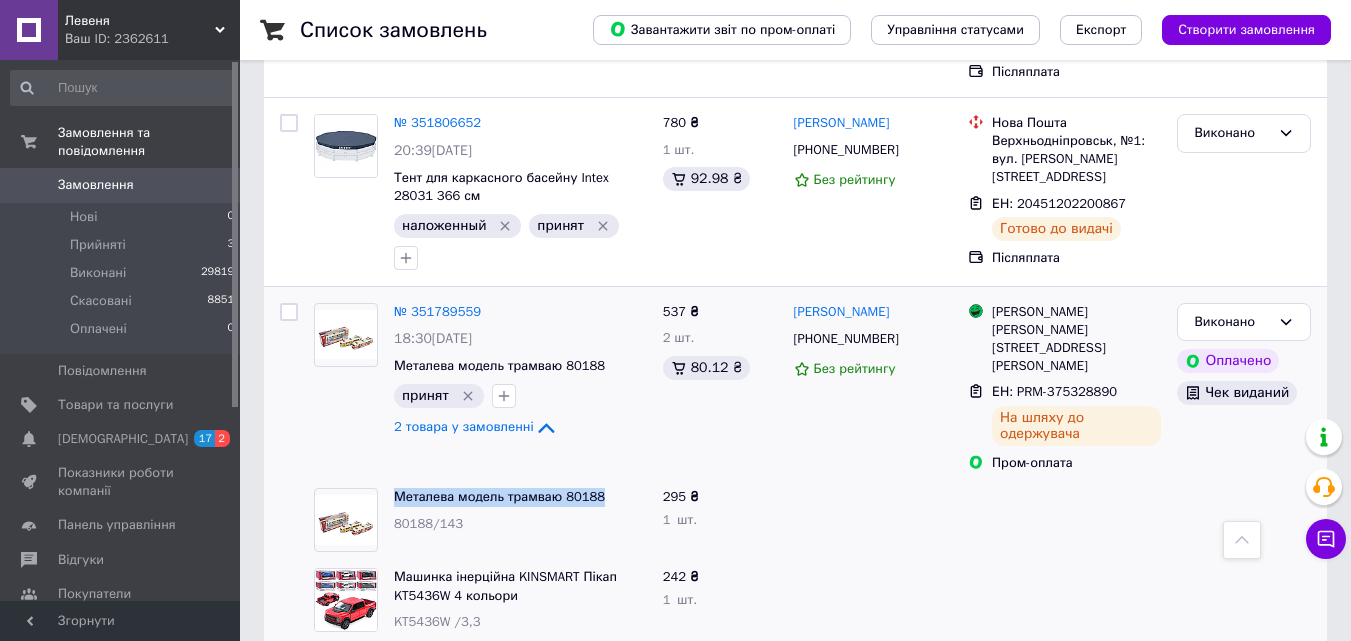 copy on "Металева модель трамваю 80188" 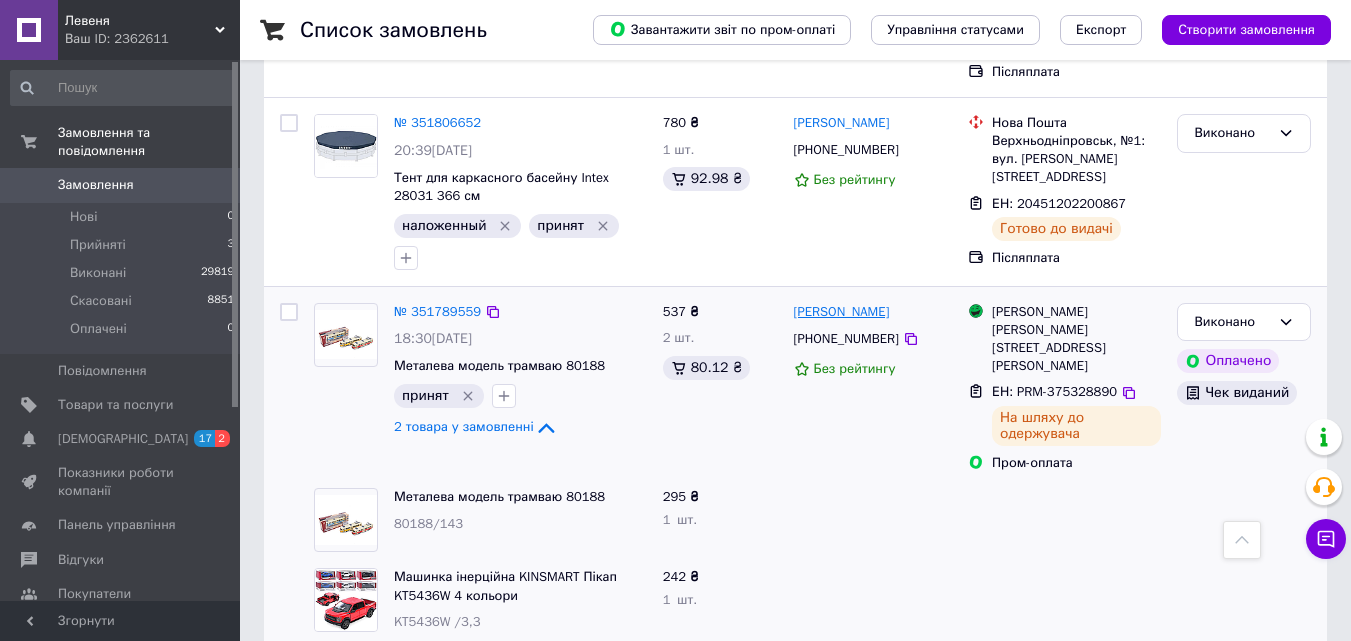 drag, startPoint x: 900, startPoint y: 250, endPoint x: 886, endPoint y: 229, distance: 25.23886 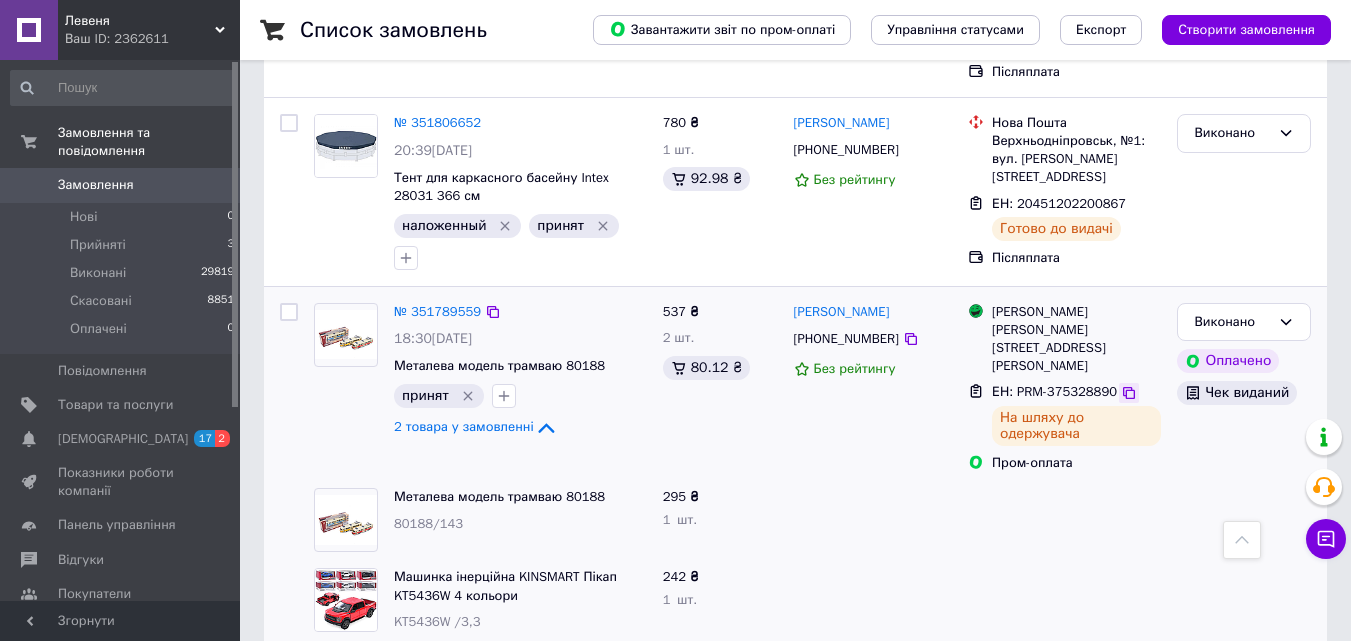 click 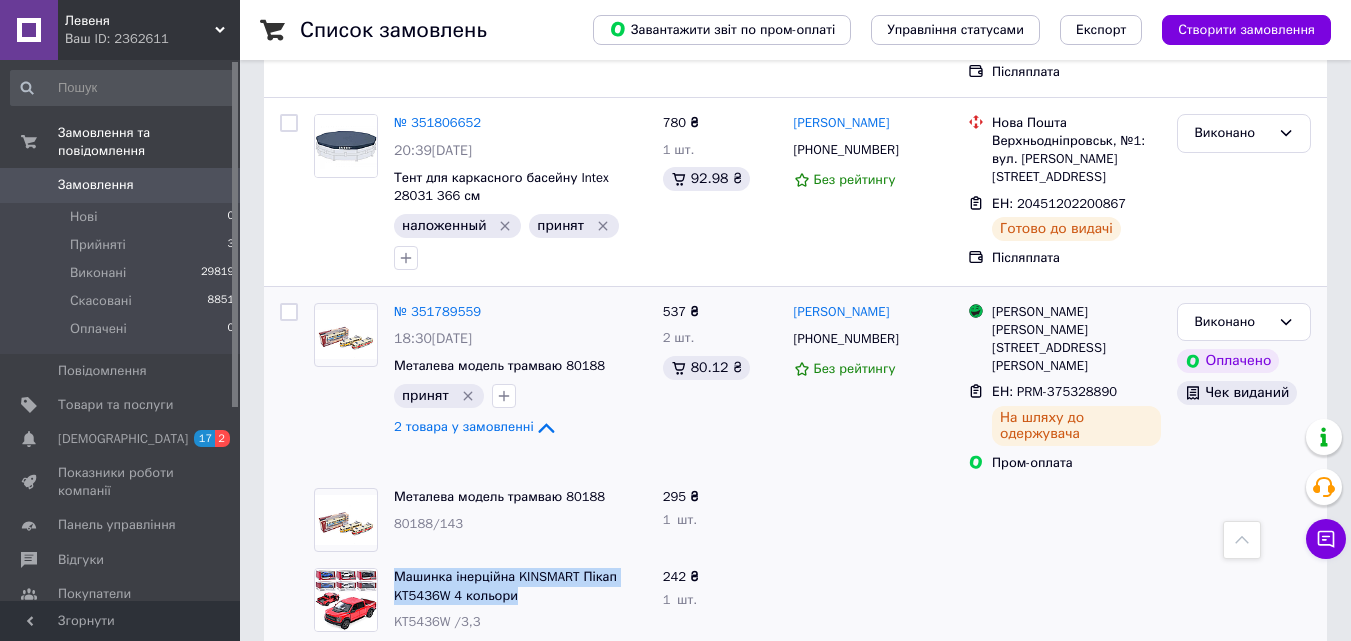 drag, startPoint x: 530, startPoint y: 488, endPoint x: 376, endPoint y: 460, distance: 156.52477 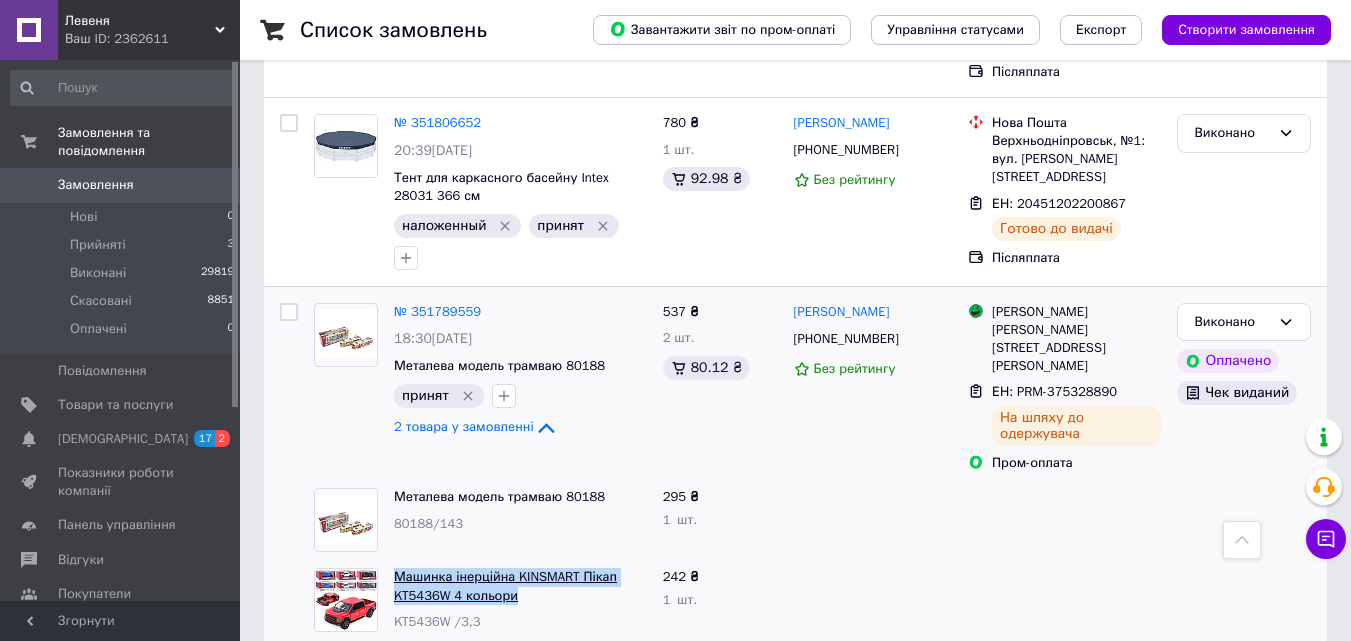 copy on "Машинка інерційна KINSMART Пікап KT5436W 4 кольори" 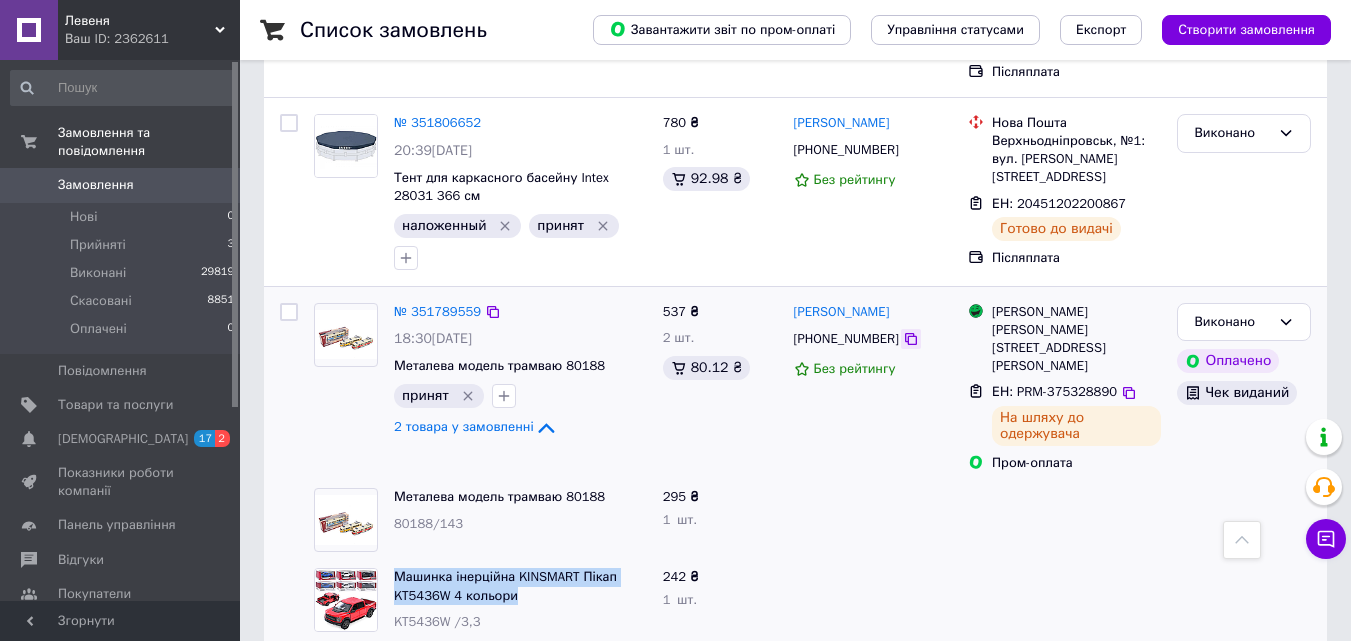 click 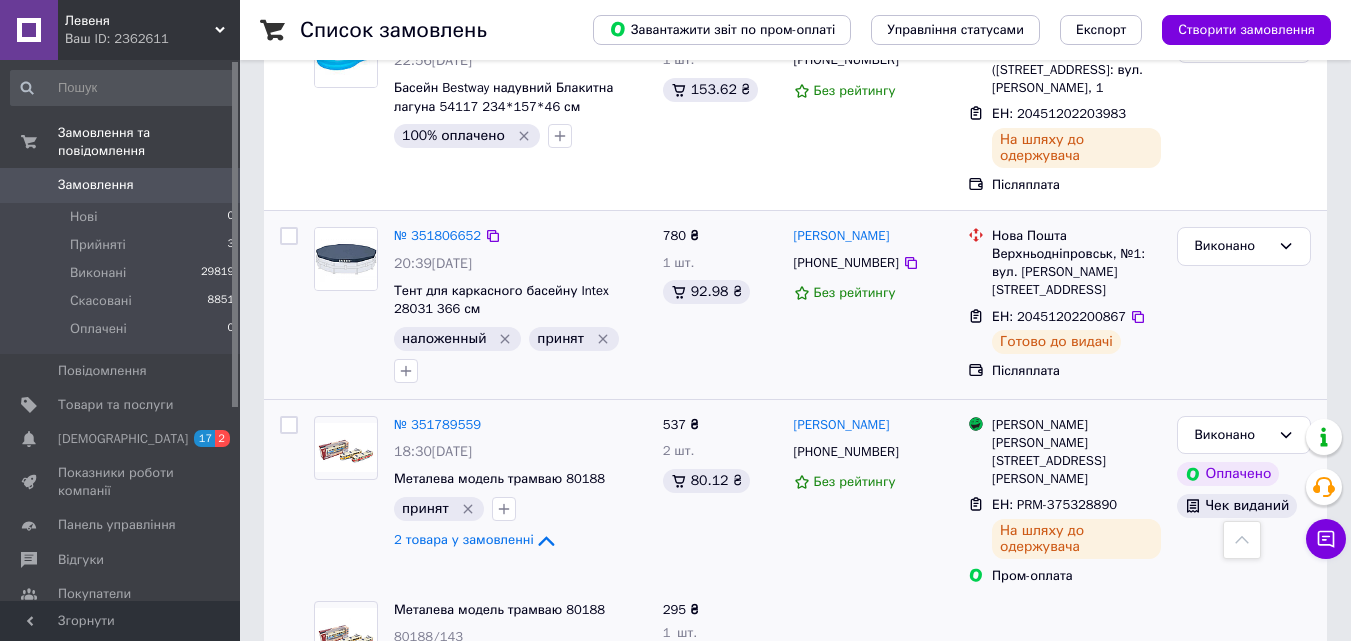 scroll, scrollTop: 2249, scrollLeft: 0, axis: vertical 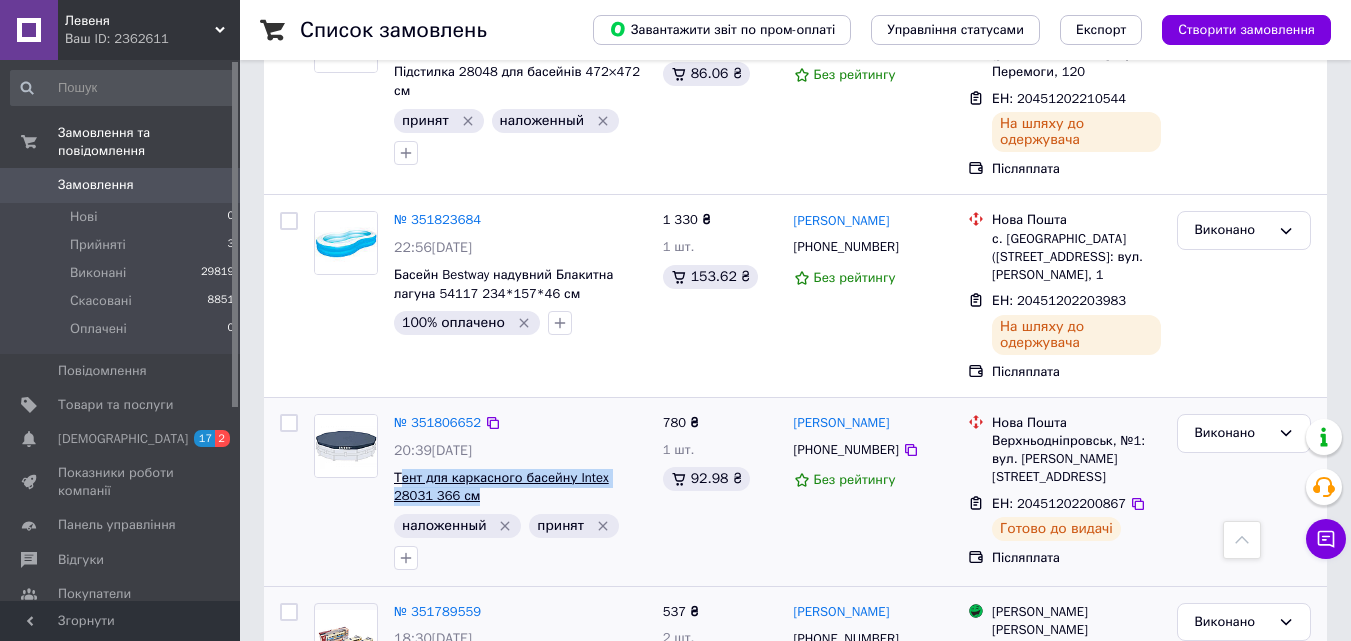 drag, startPoint x: 460, startPoint y: 407, endPoint x: 398, endPoint y: 382, distance: 66.85058 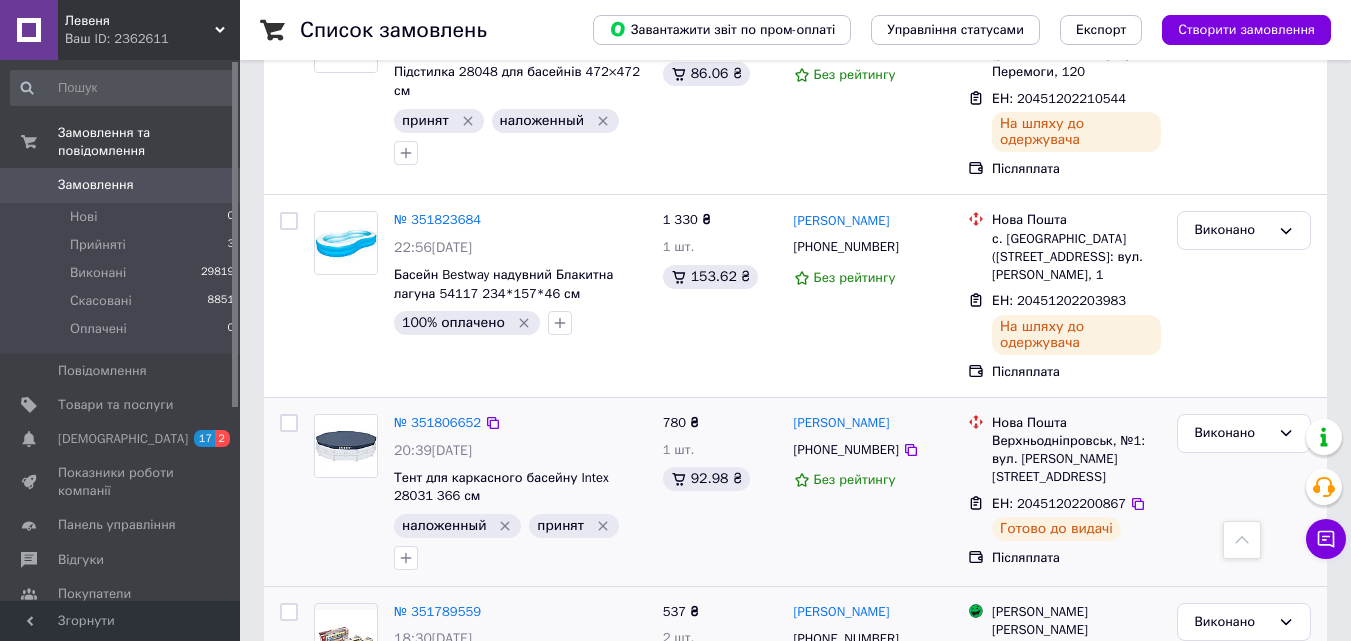 click on "780 ₴ 1 шт. 92.98 ₴" at bounding box center (720, 492) 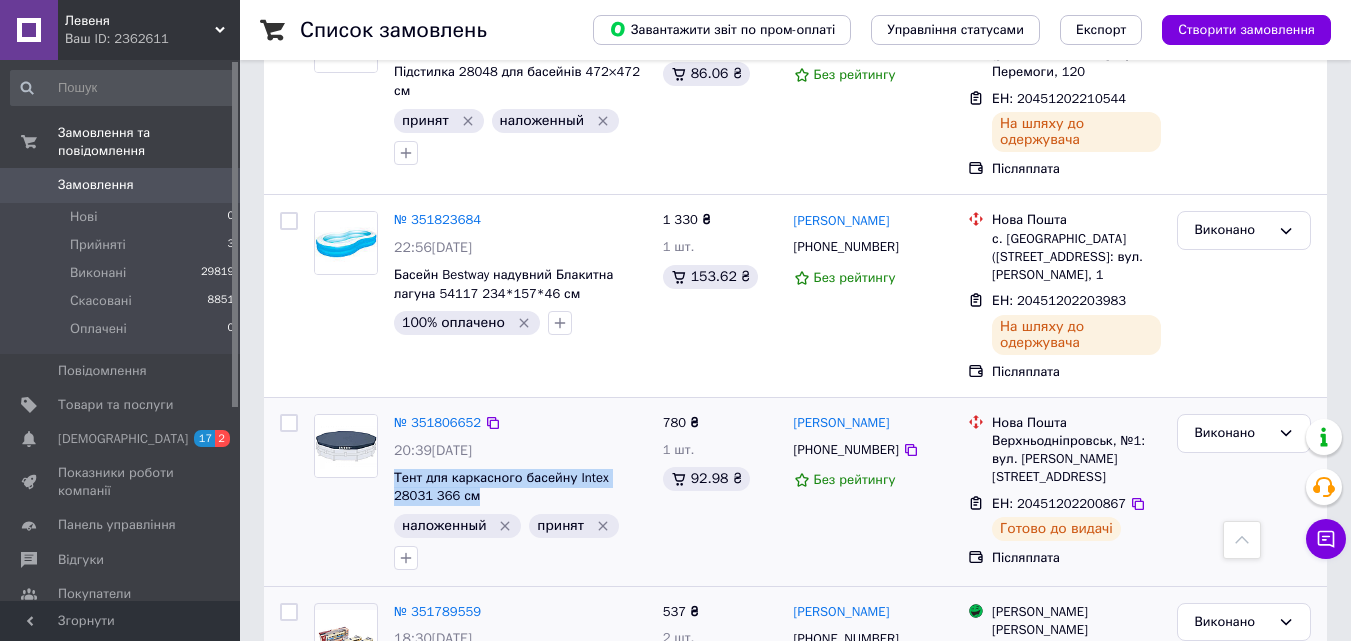 drag, startPoint x: 449, startPoint y: 409, endPoint x: 390, endPoint y: 380, distance: 65.74192 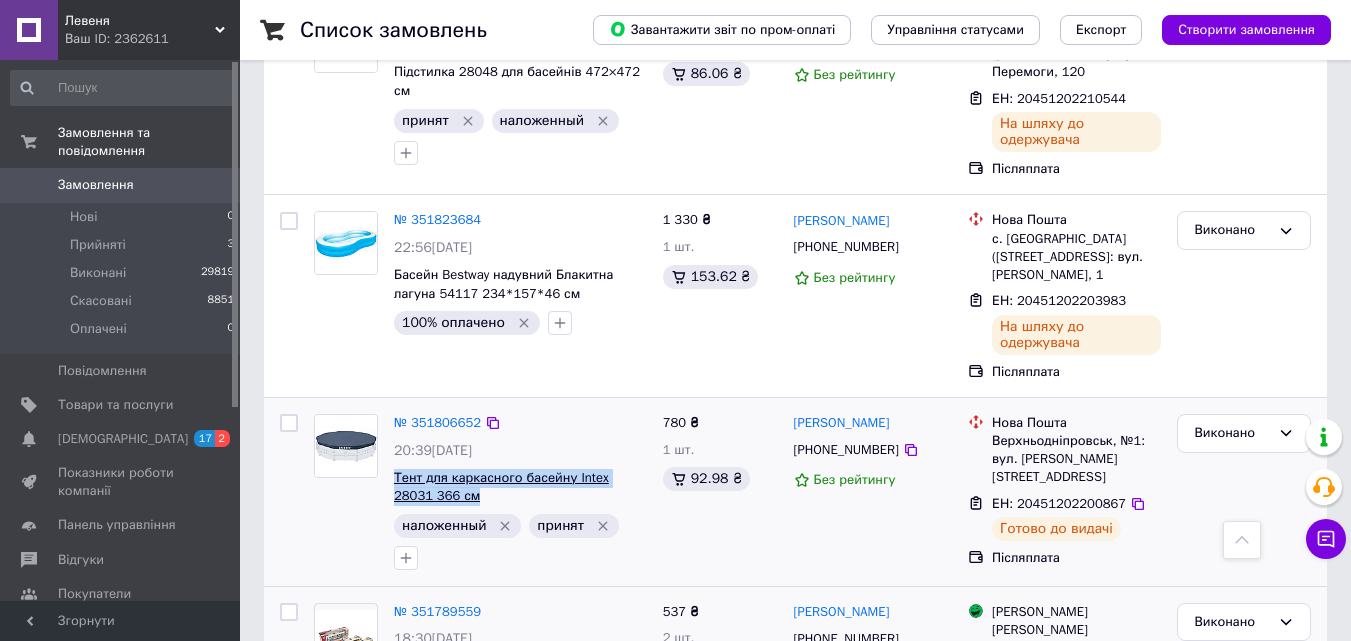 copy on "Тент для каркасного басейну Intex 28031 366 см" 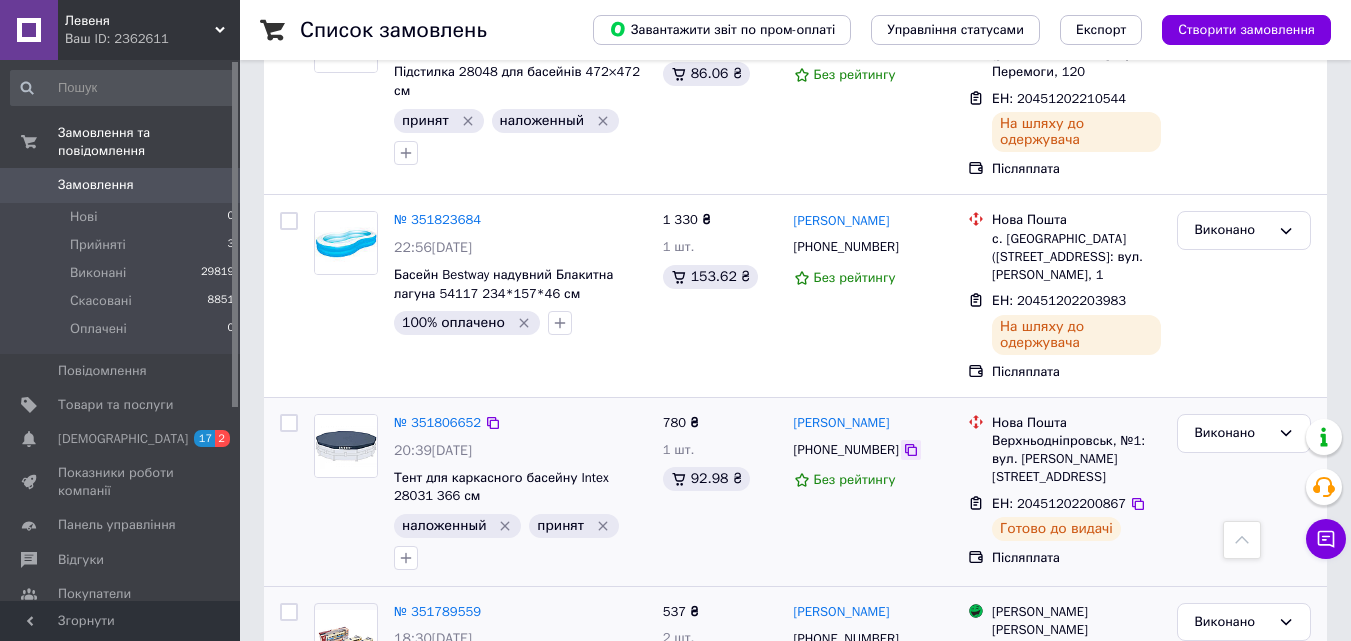 click 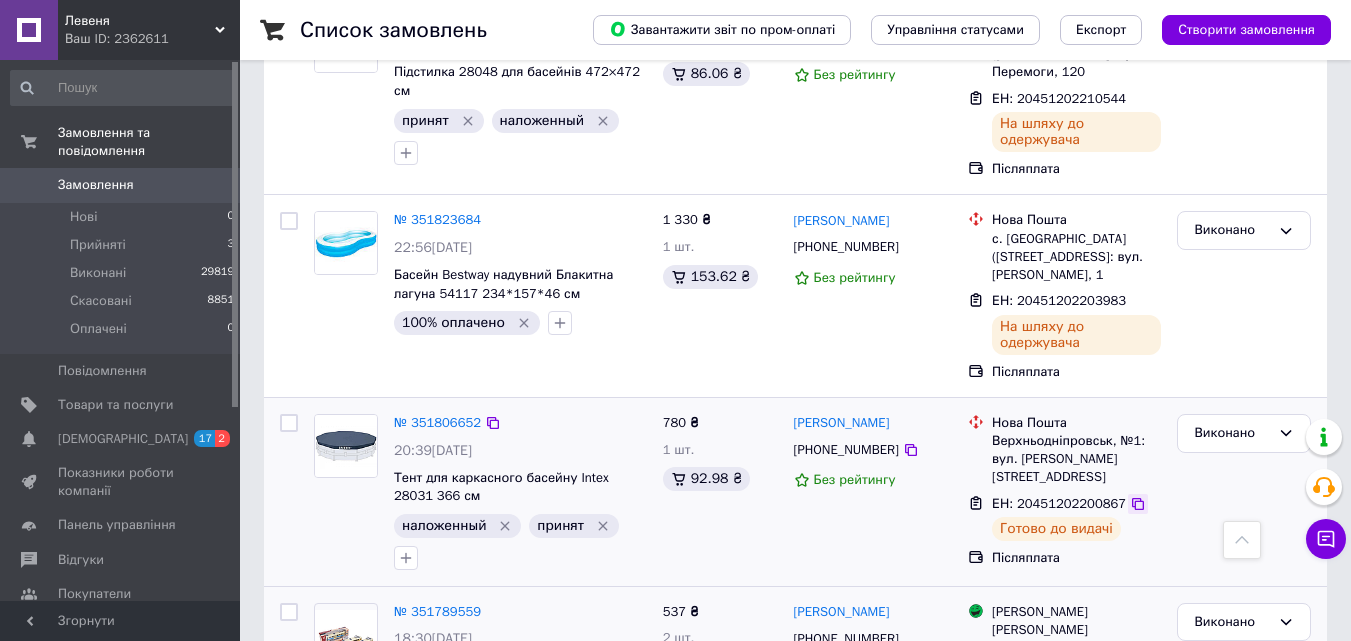 click 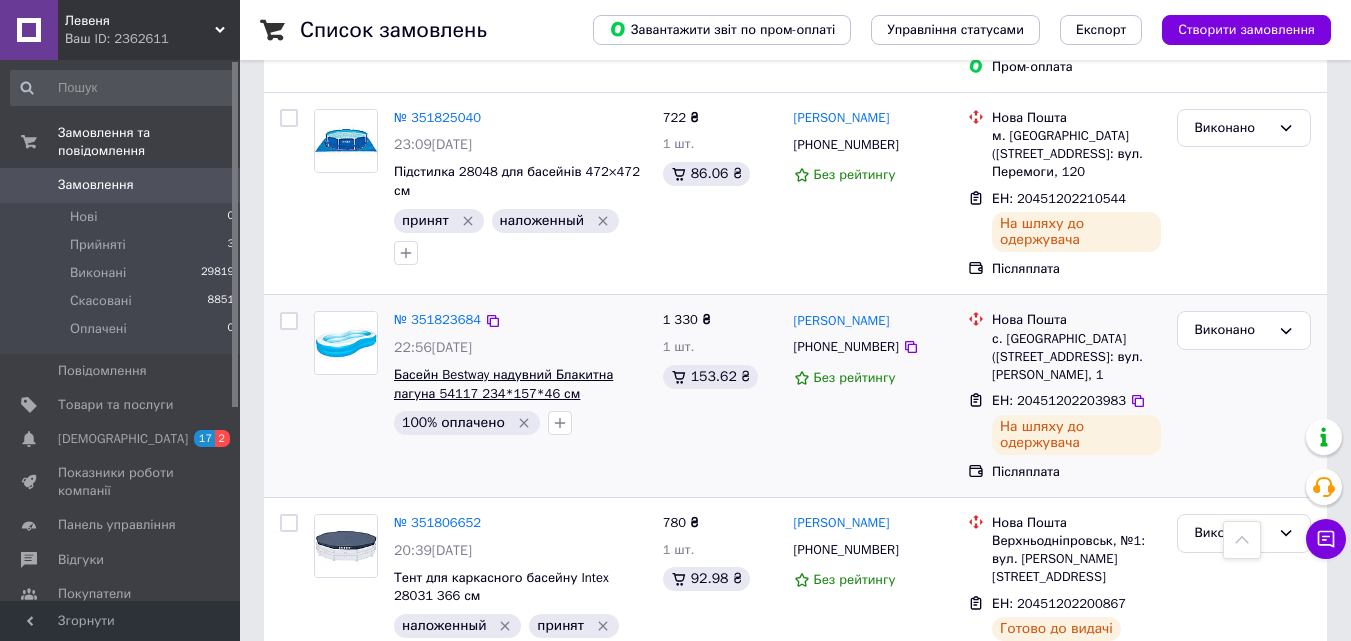 scroll, scrollTop: 2049, scrollLeft: 0, axis: vertical 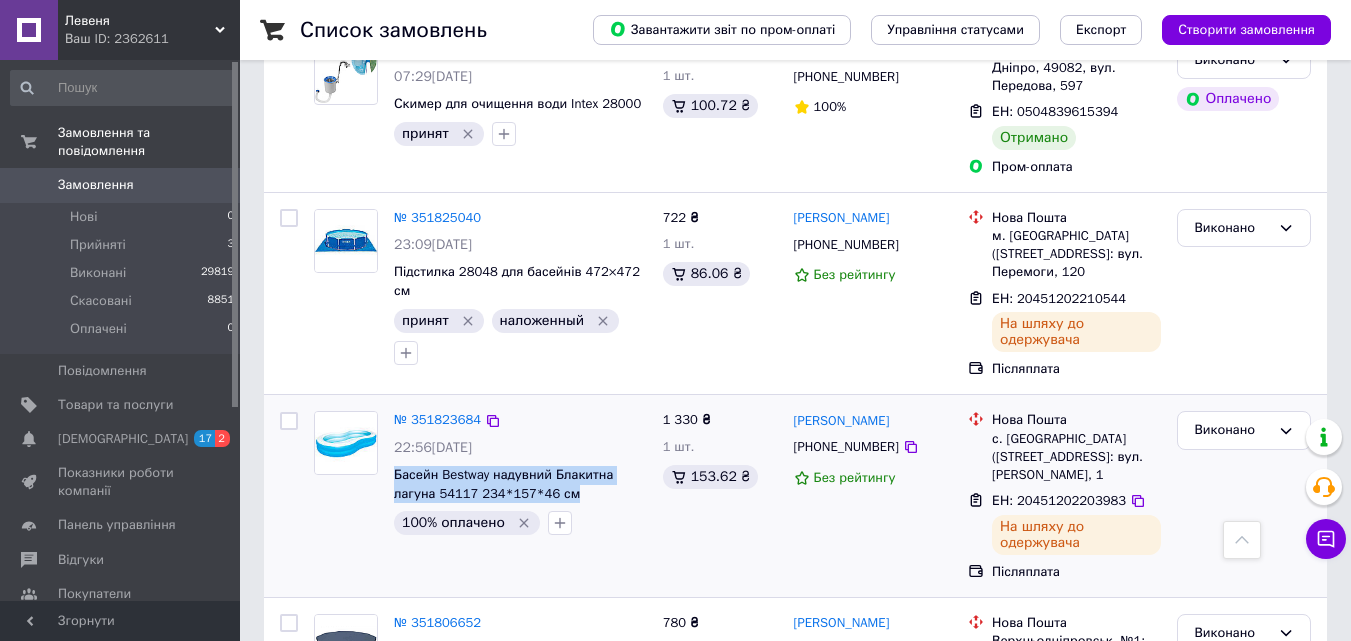 drag, startPoint x: 577, startPoint y: 402, endPoint x: 390, endPoint y: 378, distance: 188.53381 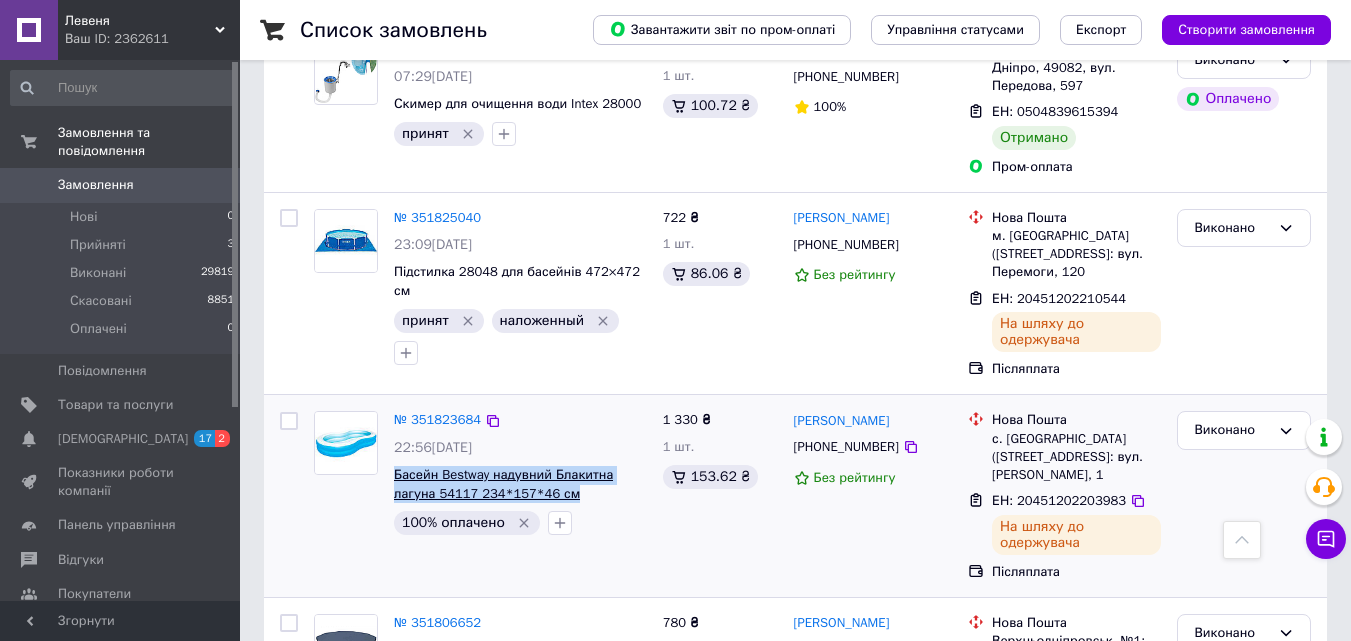 copy on "Басейн Bestway надувний Блакитна лагуна 54117 234*157*46 см" 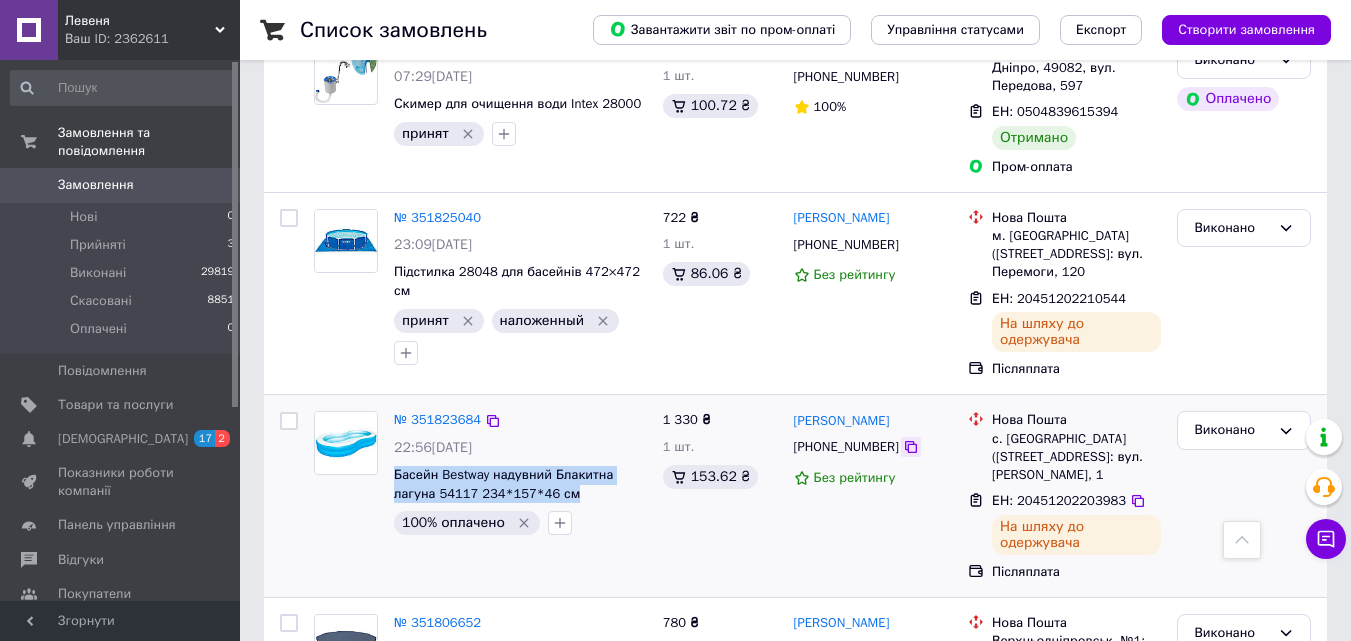 click 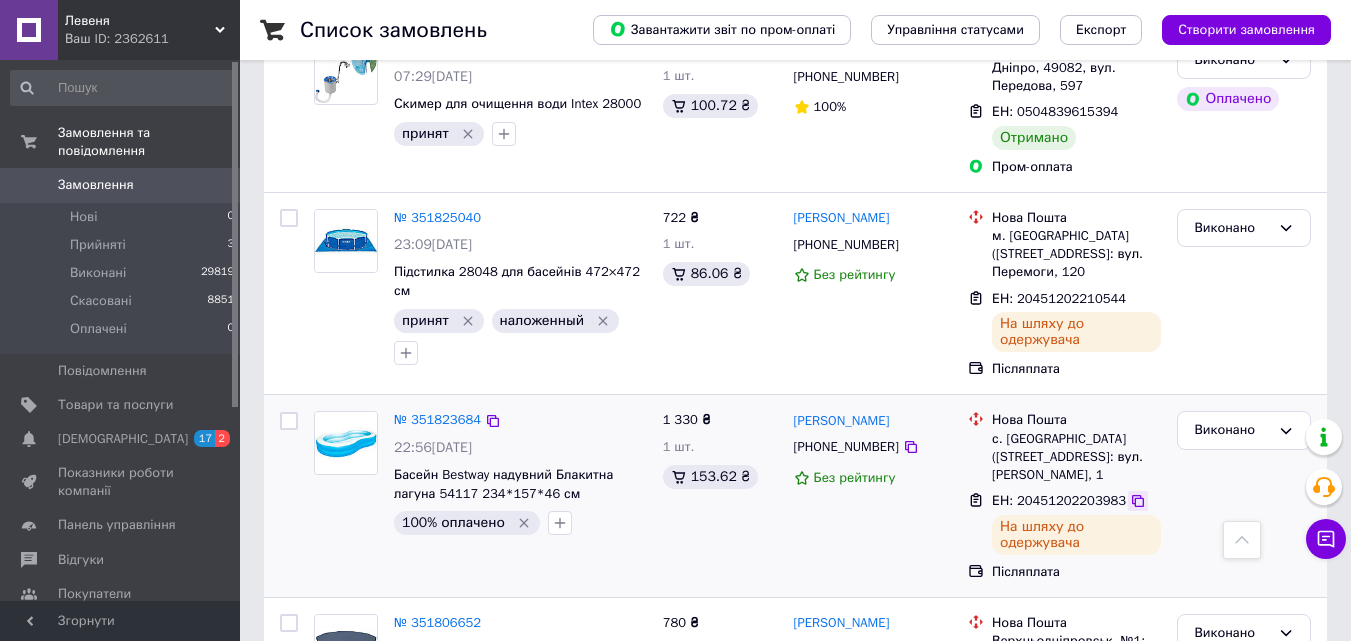 click 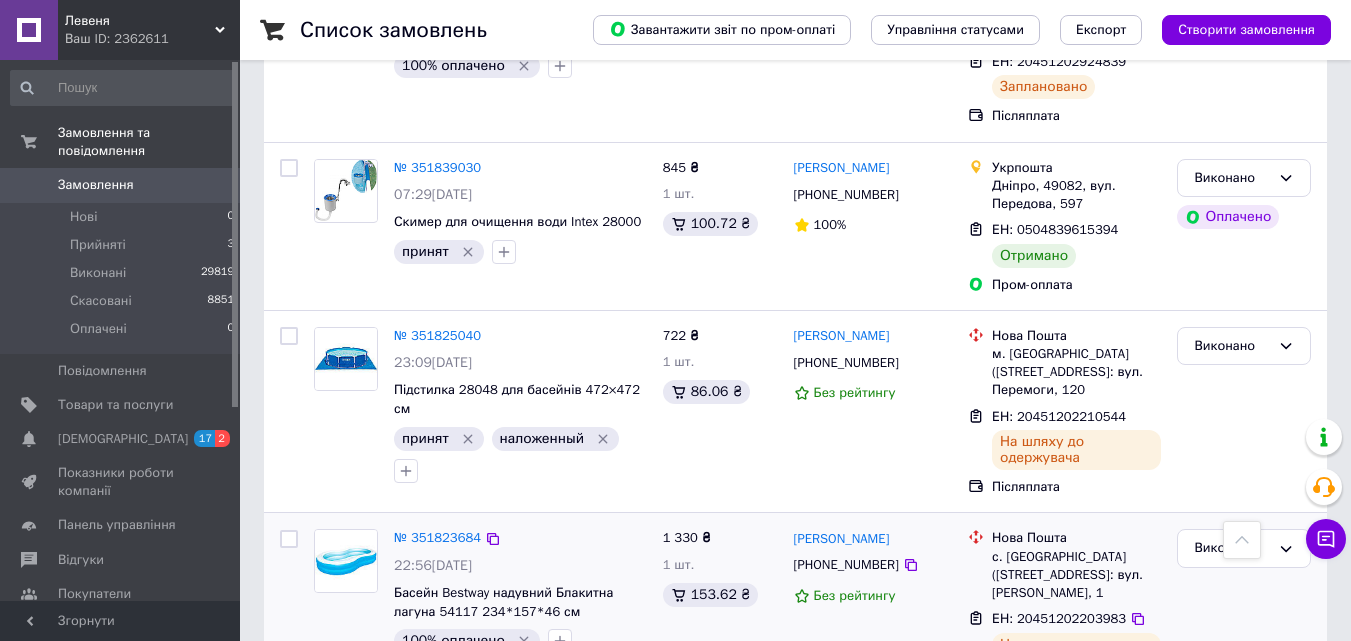 scroll, scrollTop: 1849, scrollLeft: 0, axis: vertical 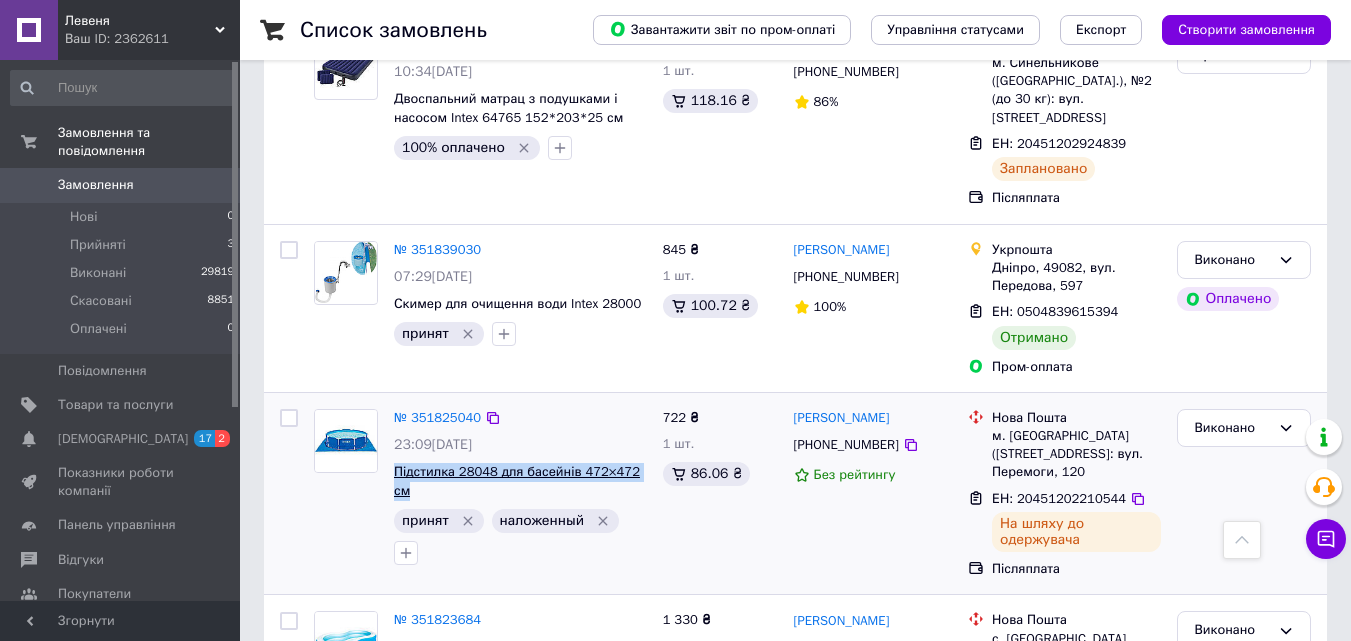 drag, startPoint x: 645, startPoint y: 381, endPoint x: 395, endPoint y: 379, distance: 250.008 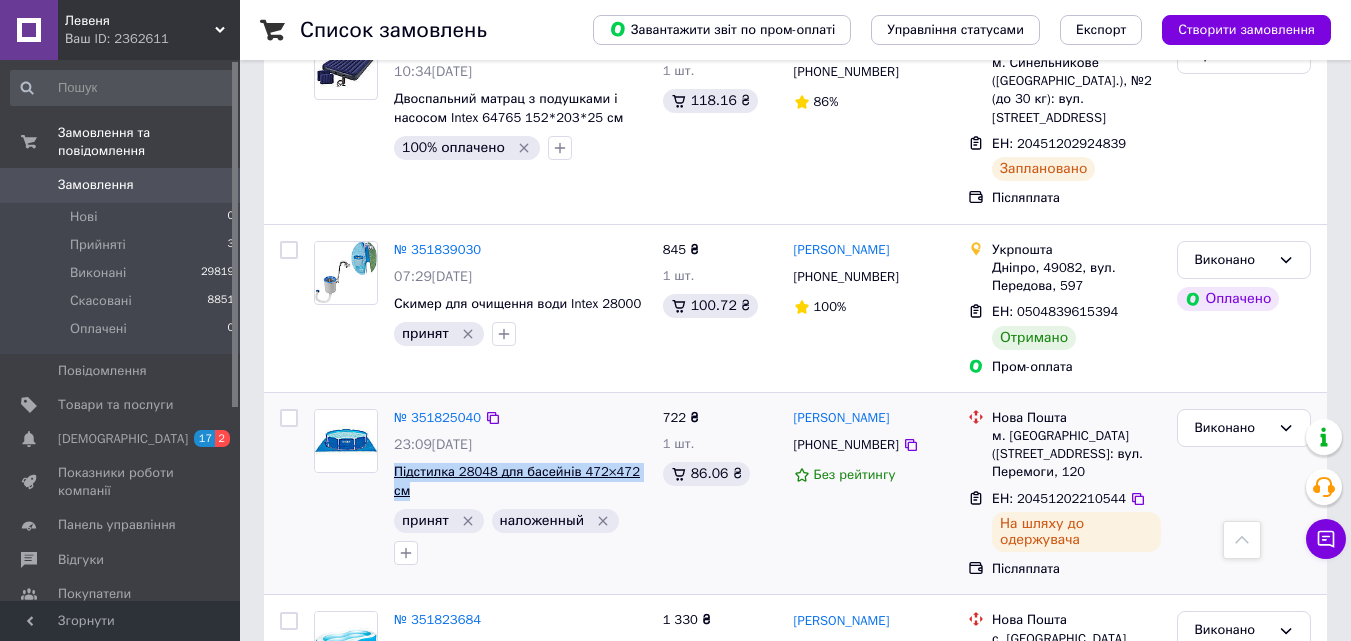 copy on "Підстилка 28048 для басейнів 472×472 см" 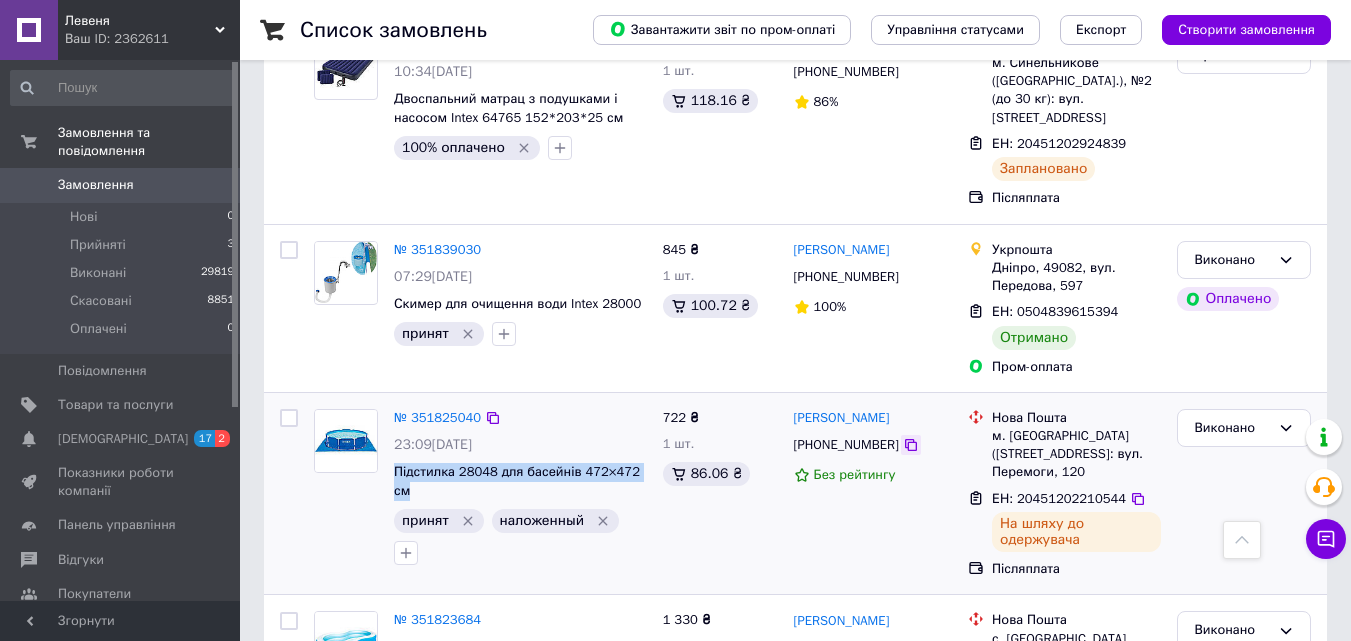 click 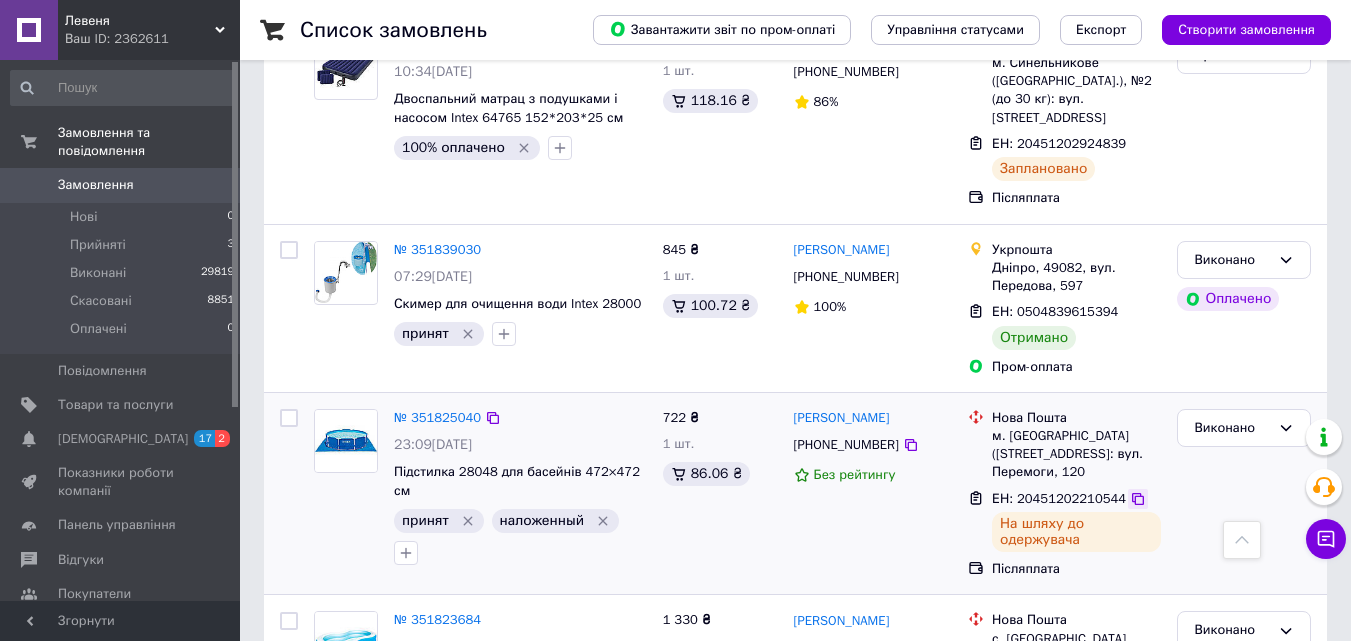 click 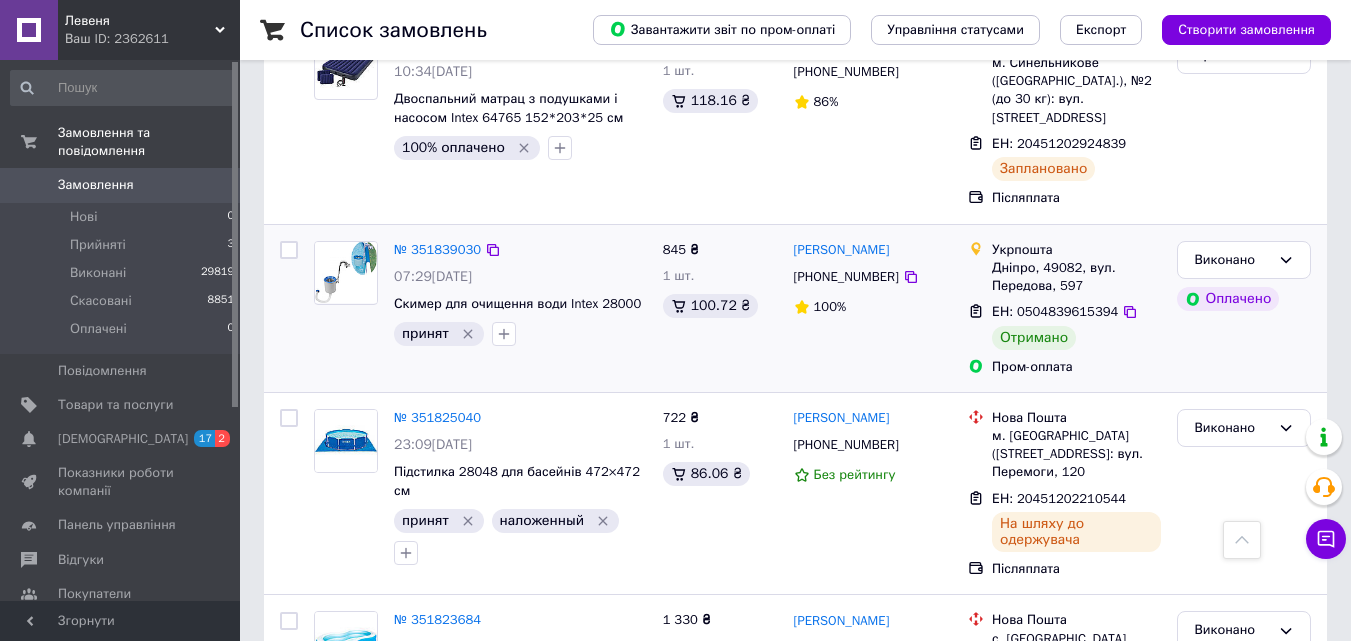 scroll, scrollTop: 1649, scrollLeft: 0, axis: vertical 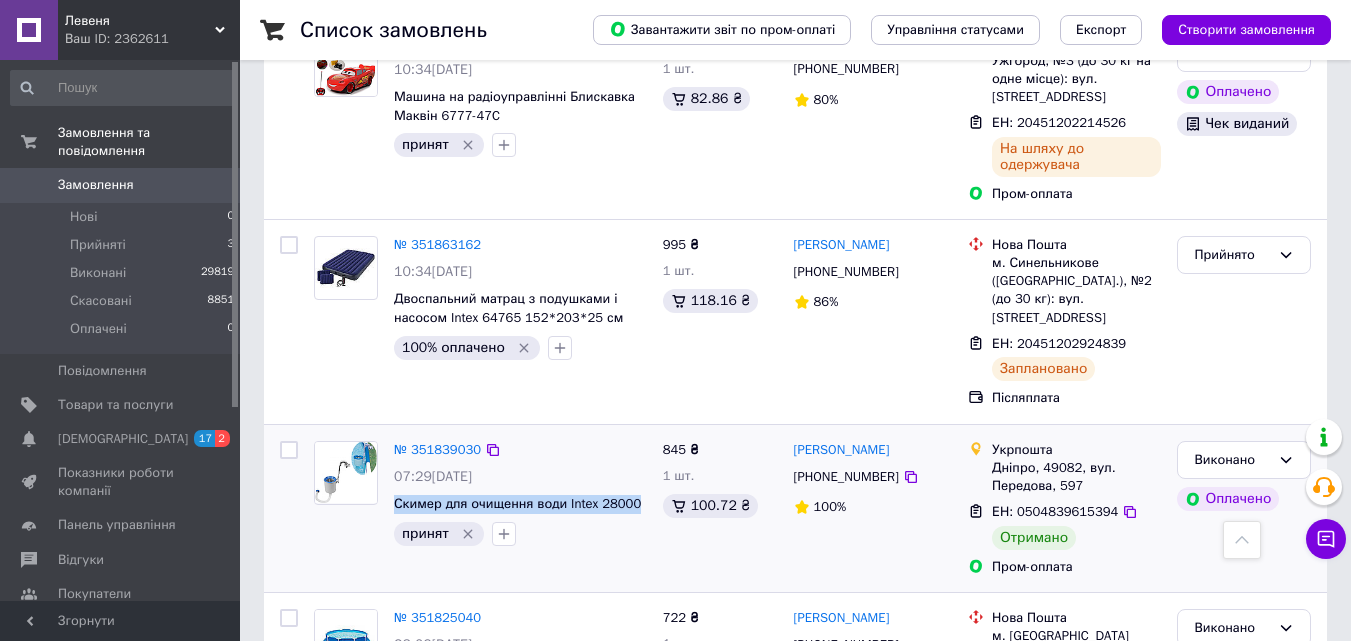 drag, startPoint x: 635, startPoint y: 412, endPoint x: 390, endPoint y: 410, distance: 245.00816 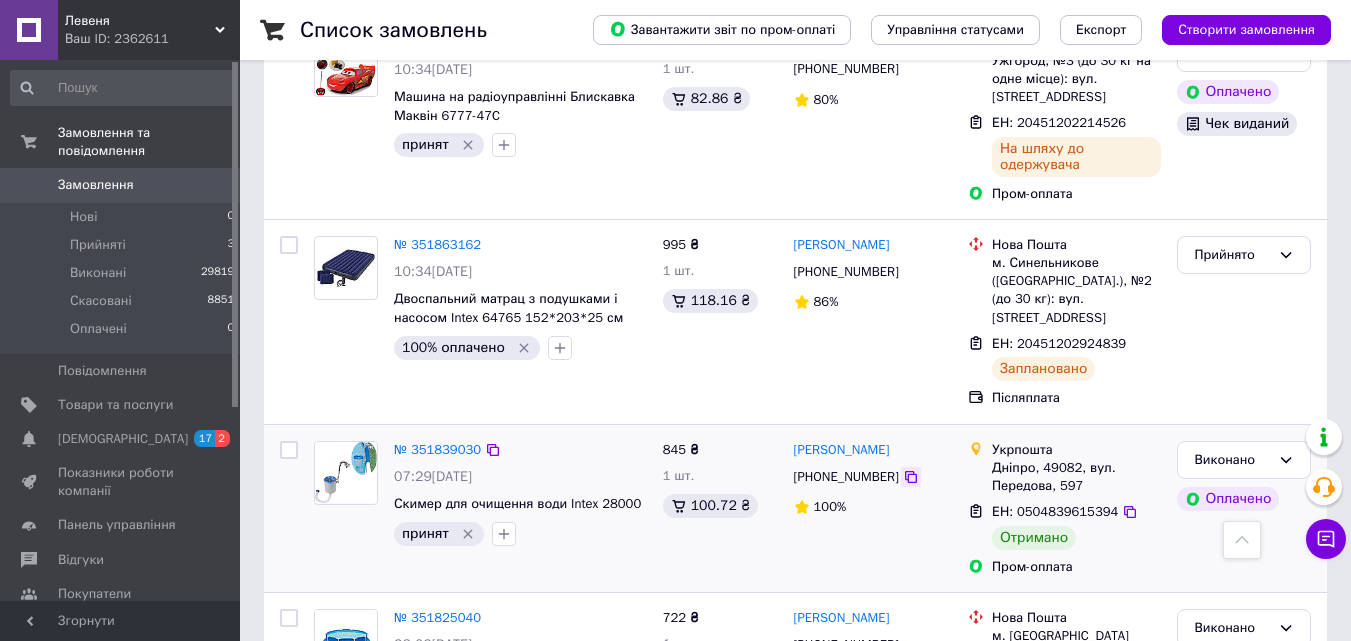 click 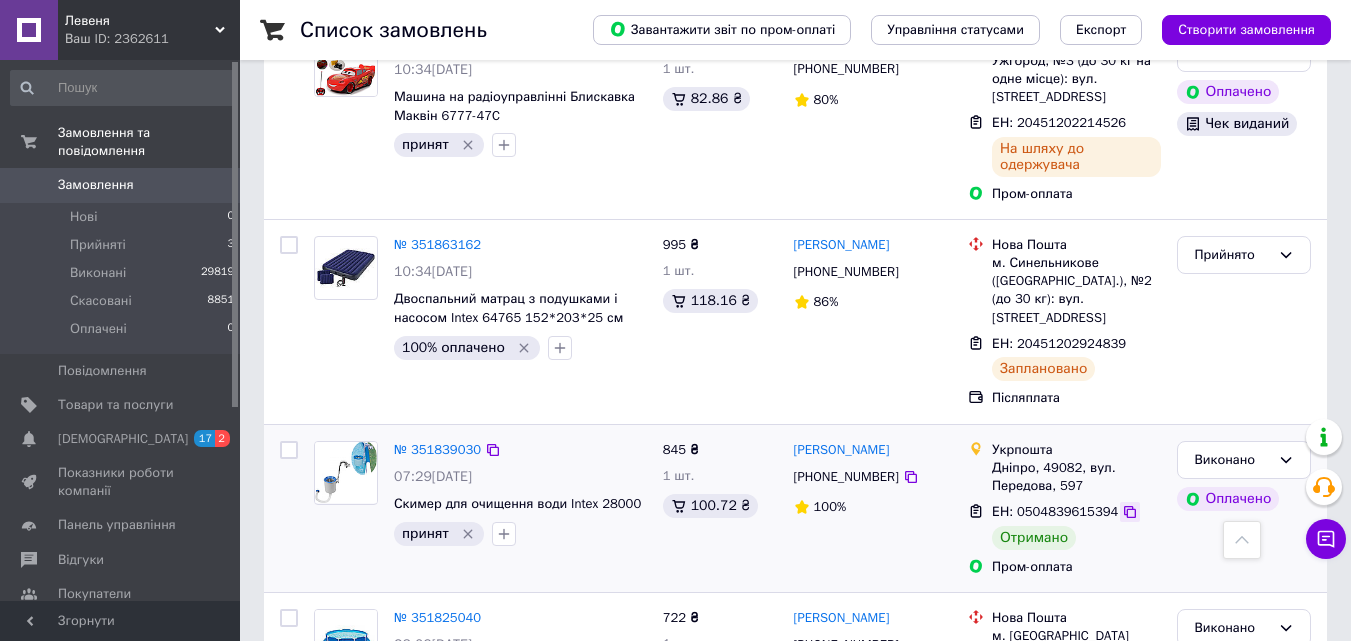 click 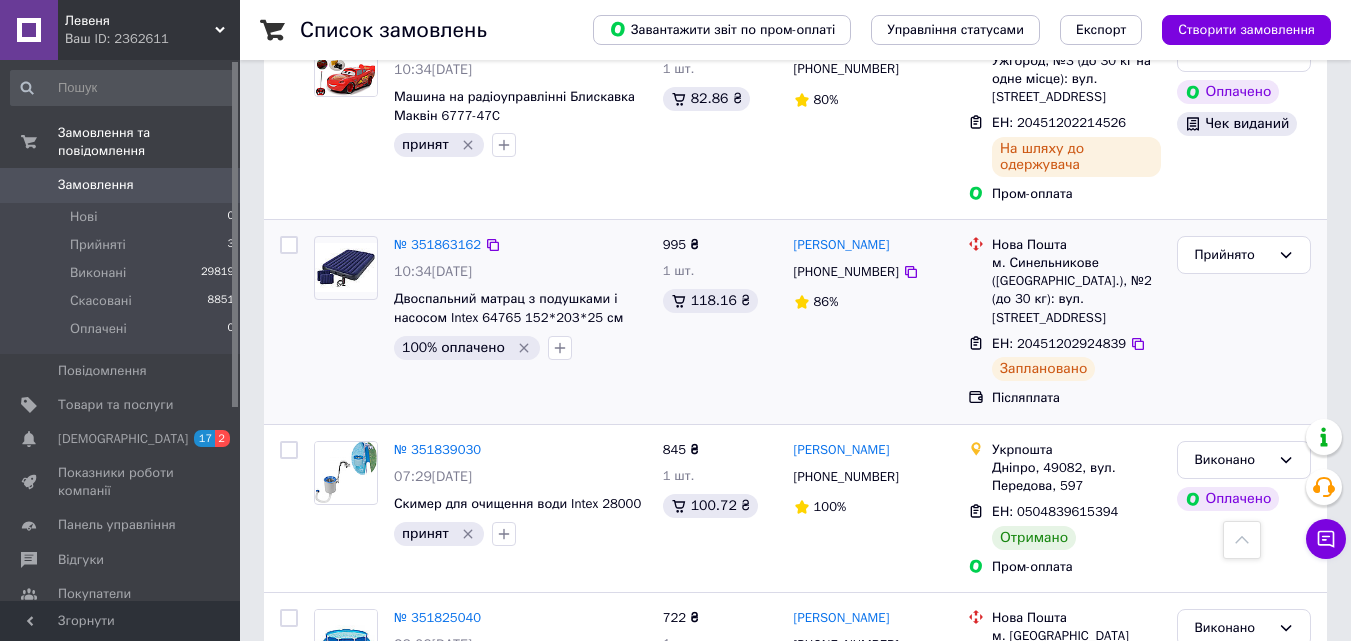 scroll, scrollTop: 1449, scrollLeft: 0, axis: vertical 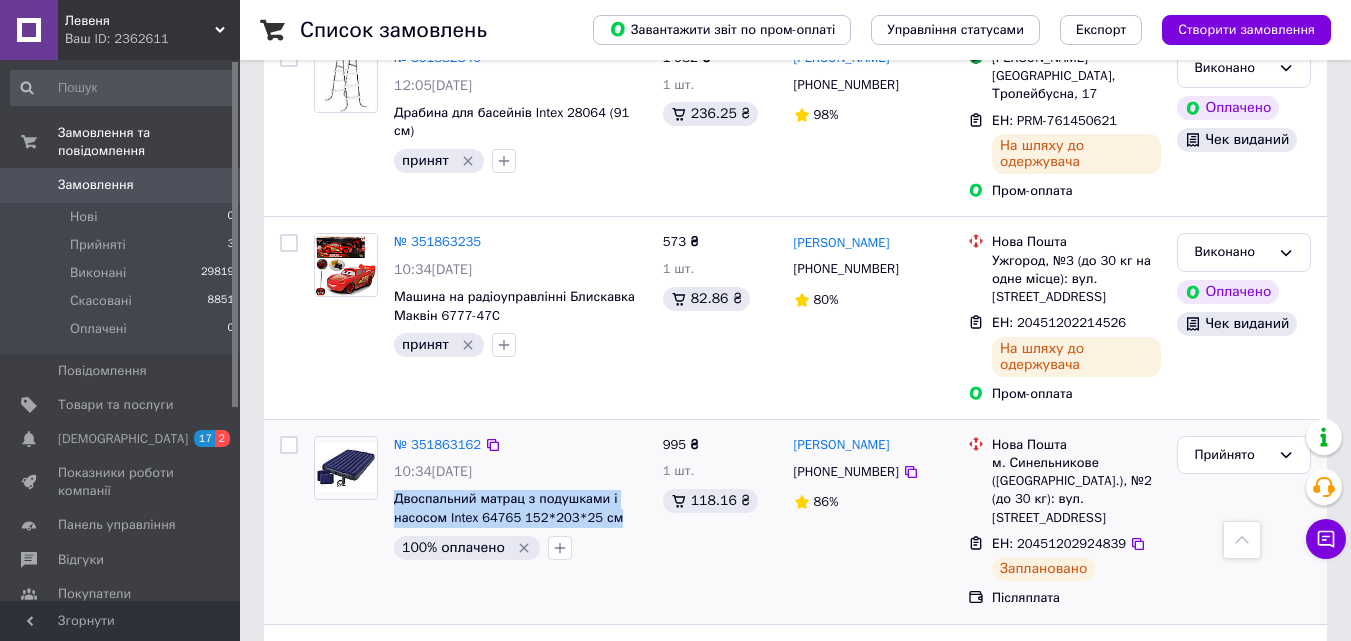 drag, startPoint x: 613, startPoint y: 421, endPoint x: 389, endPoint y: 406, distance: 224.50166 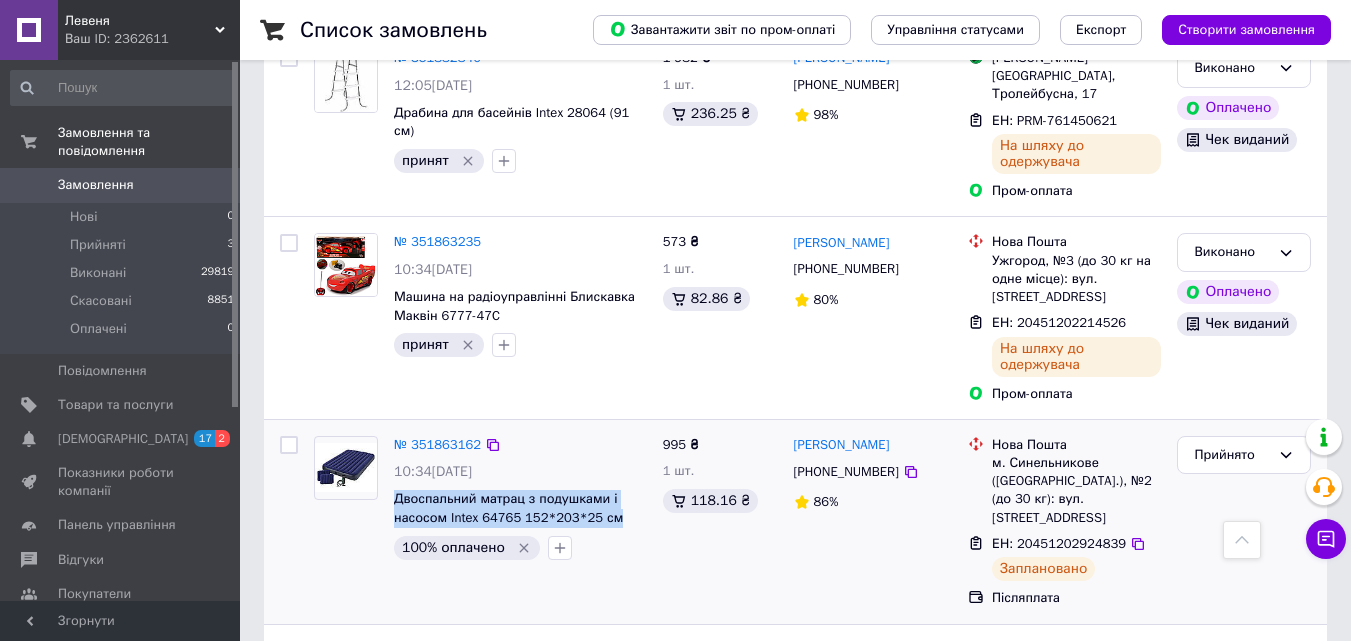 copy on "Двоспальний матрац з подушками і насосом Intex 64765 152*203*25 см" 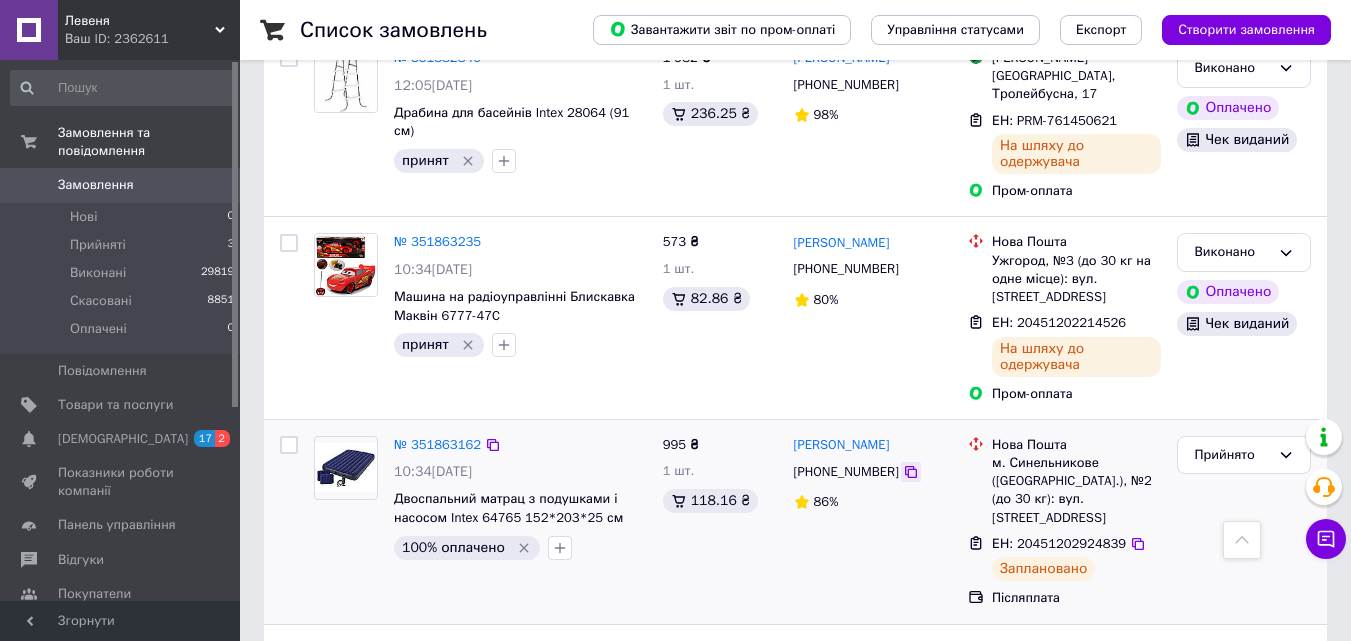 click 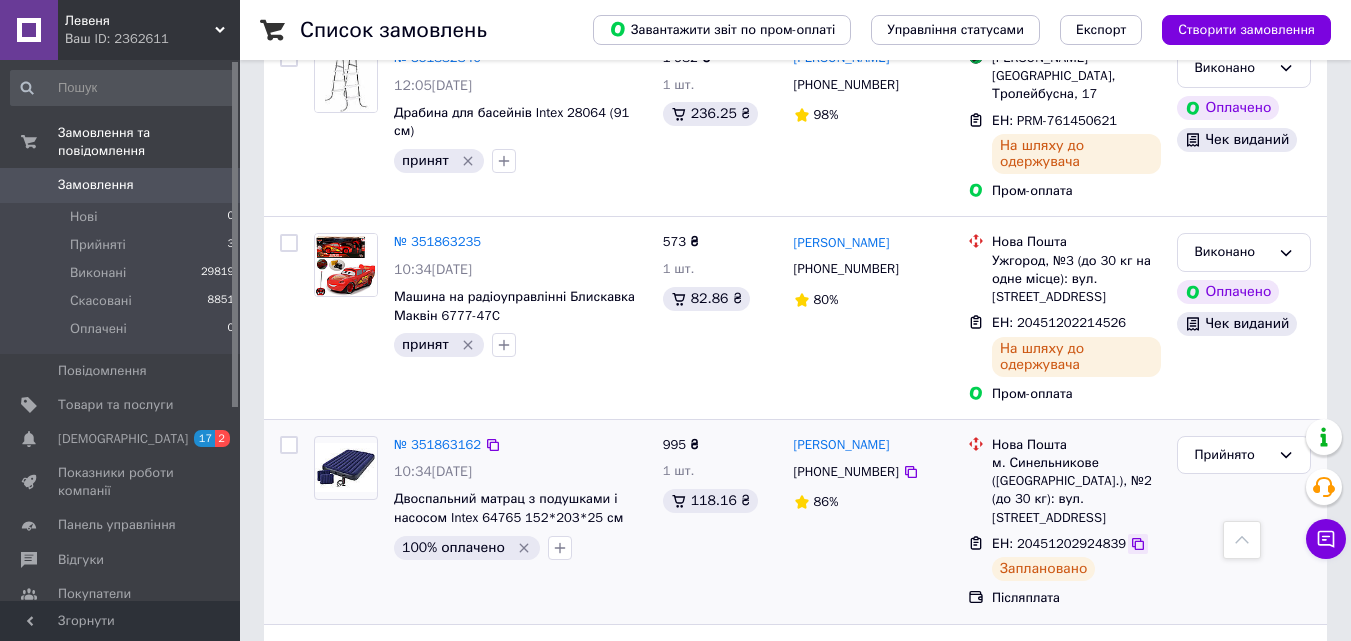 click 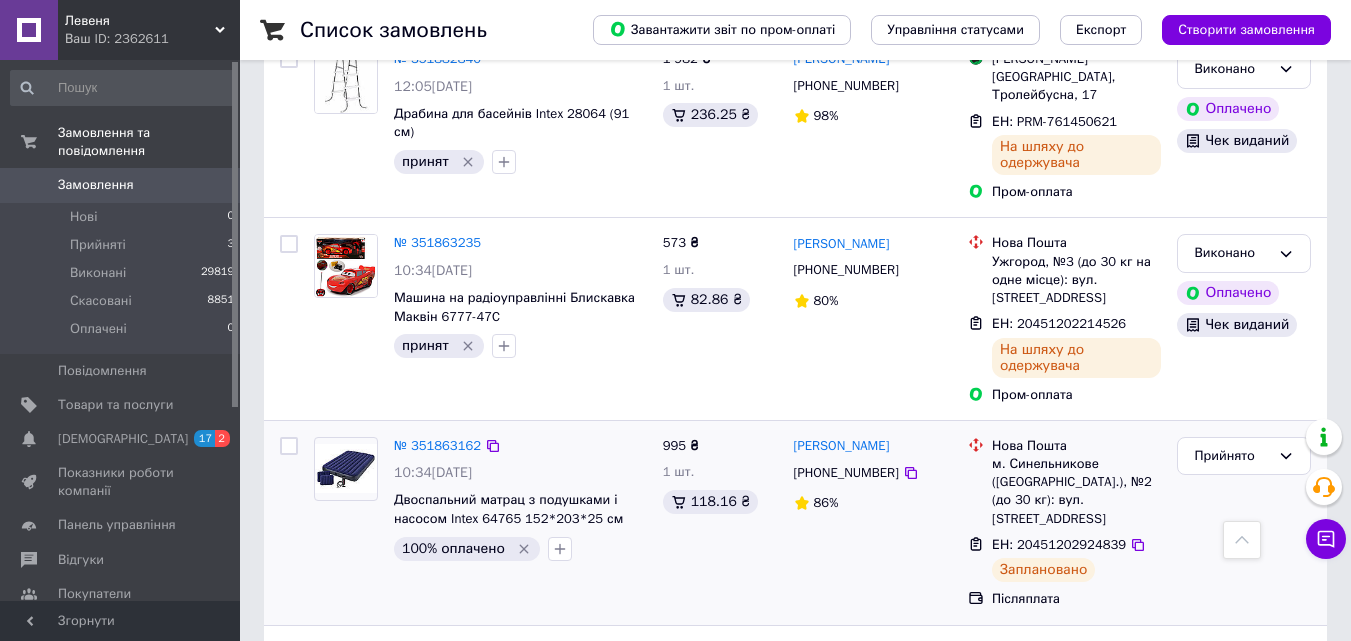 scroll, scrollTop: 1249, scrollLeft: 0, axis: vertical 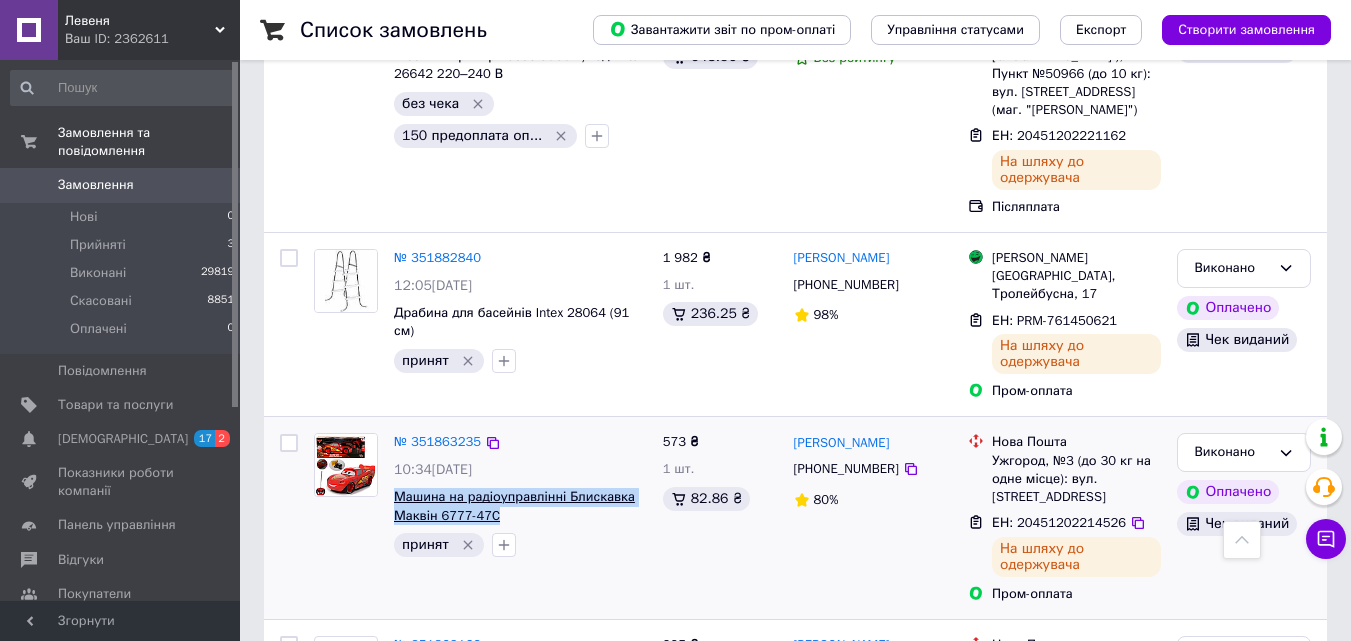 drag, startPoint x: 521, startPoint y: 432, endPoint x: 397, endPoint y: 407, distance: 126.495056 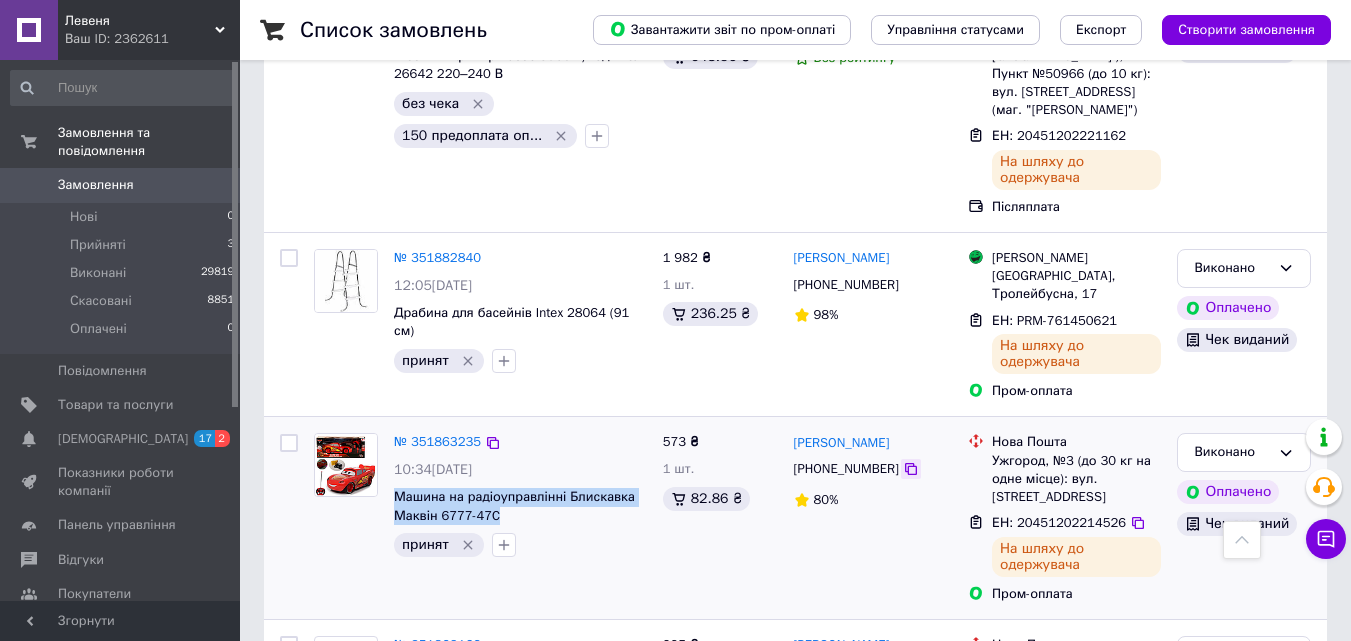 click 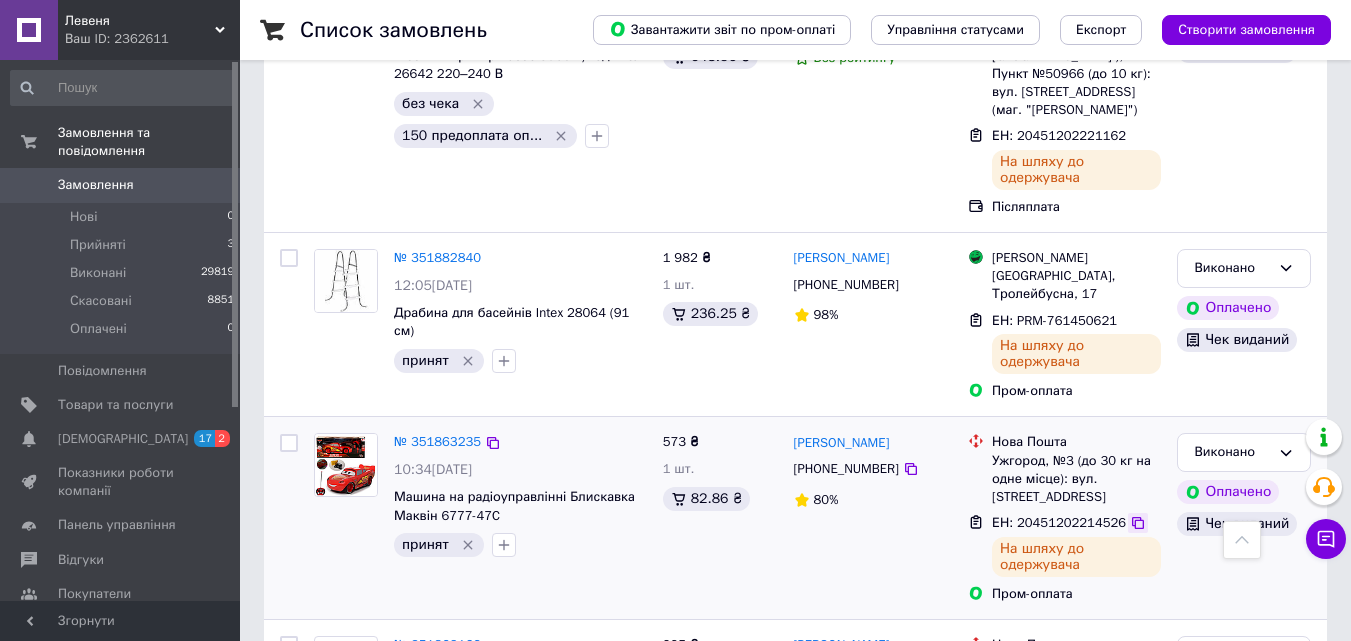 click 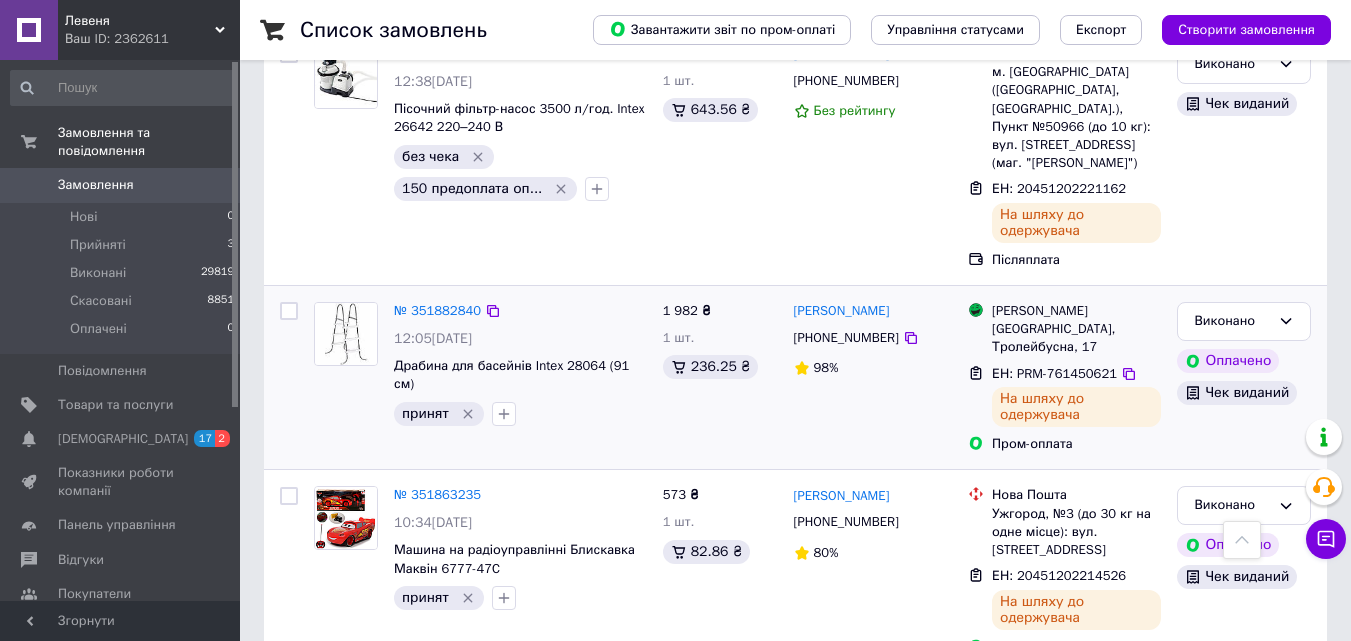 scroll, scrollTop: 1149, scrollLeft: 0, axis: vertical 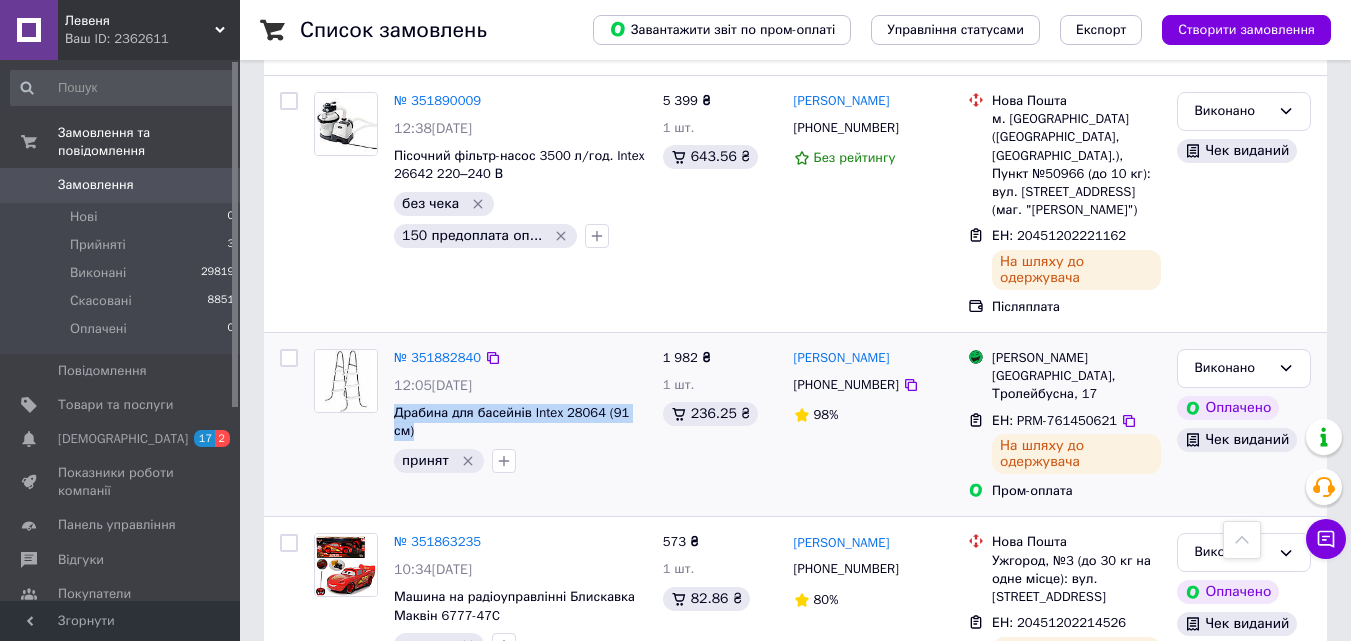 drag, startPoint x: 644, startPoint y: 341, endPoint x: 390, endPoint y: 343, distance: 254.00787 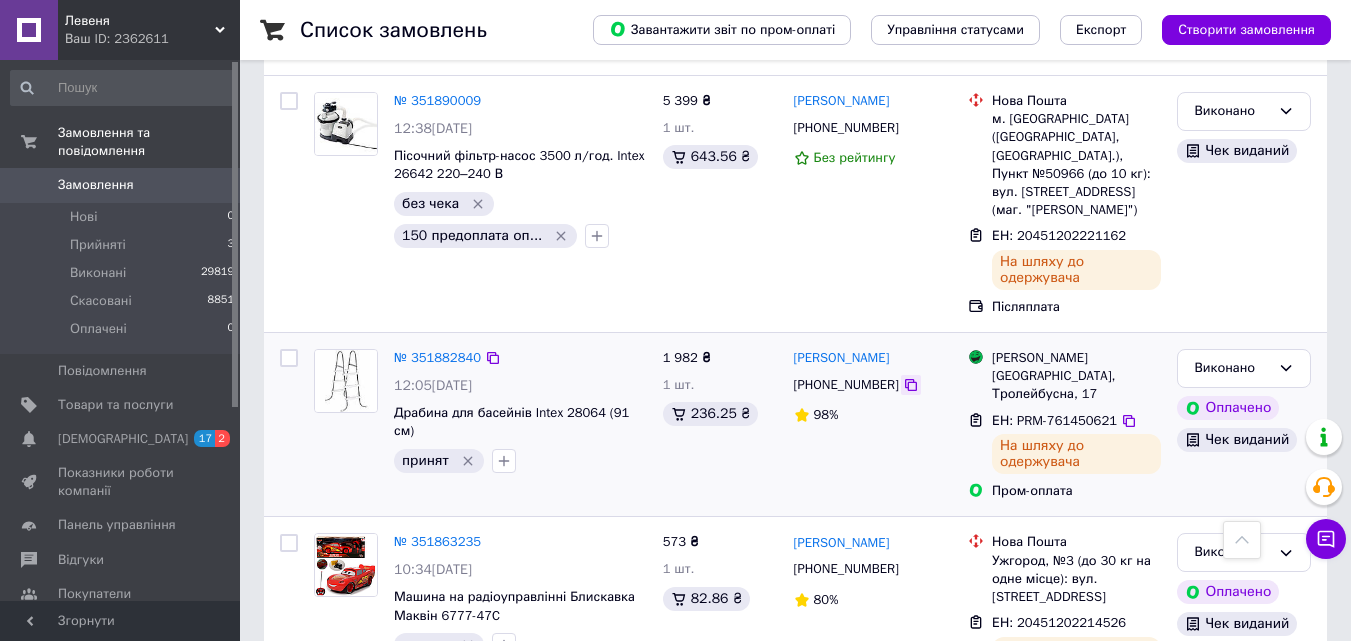 click 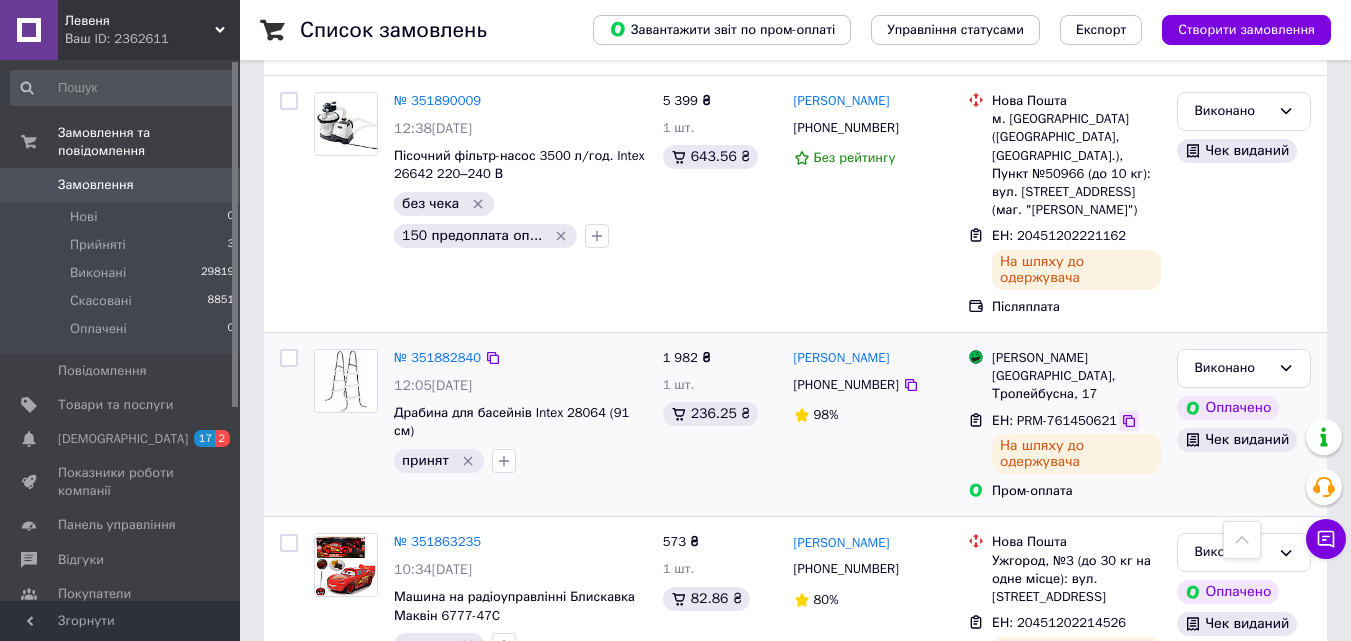 click 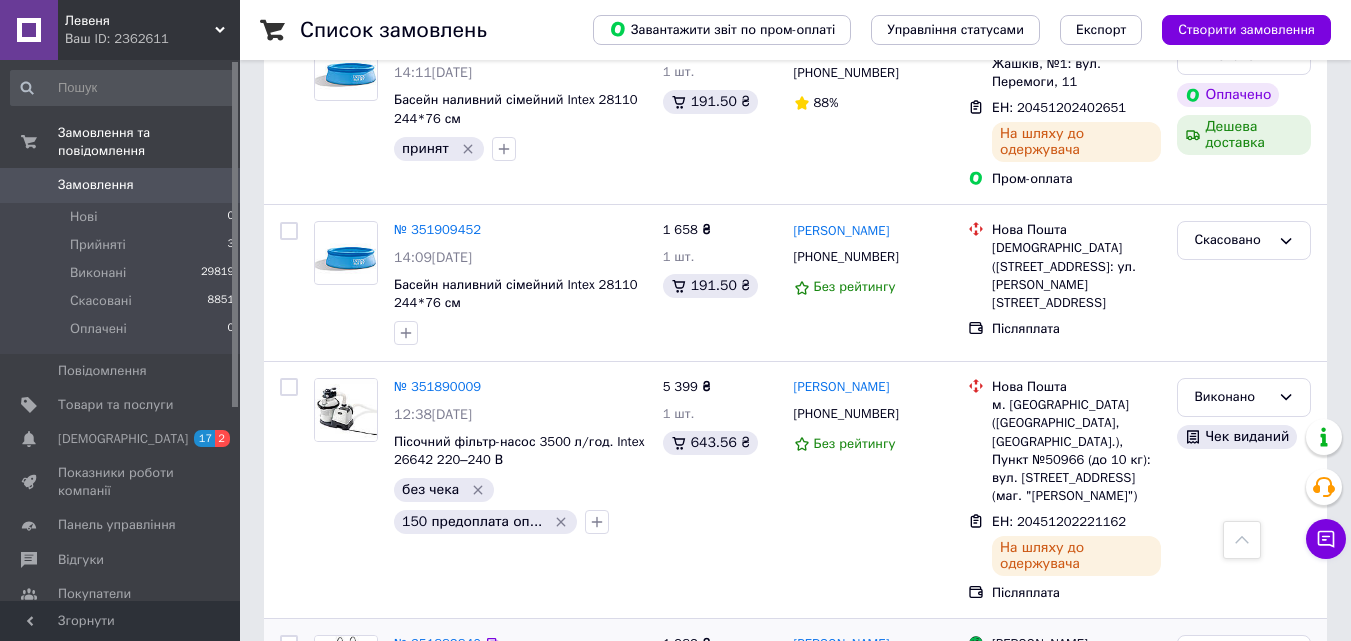 scroll, scrollTop: 849, scrollLeft: 0, axis: vertical 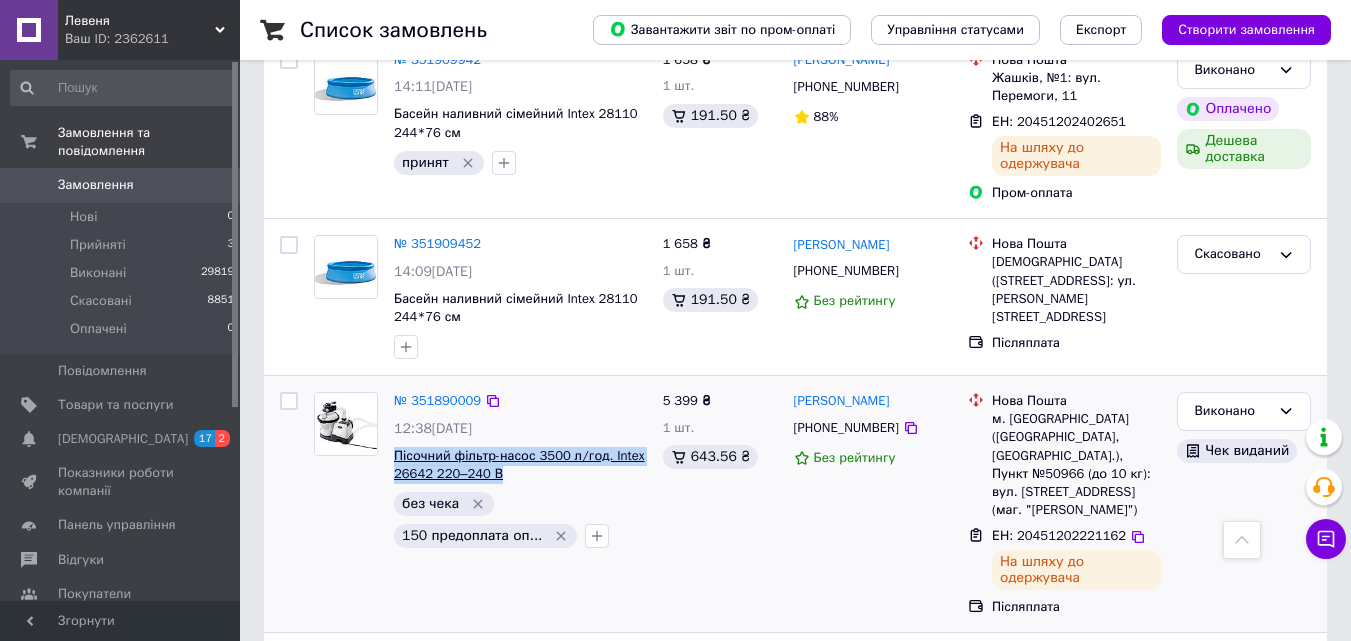 drag, startPoint x: 502, startPoint y: 437, endPoint x: 395, endPoint y: 411, distance: 110.11358 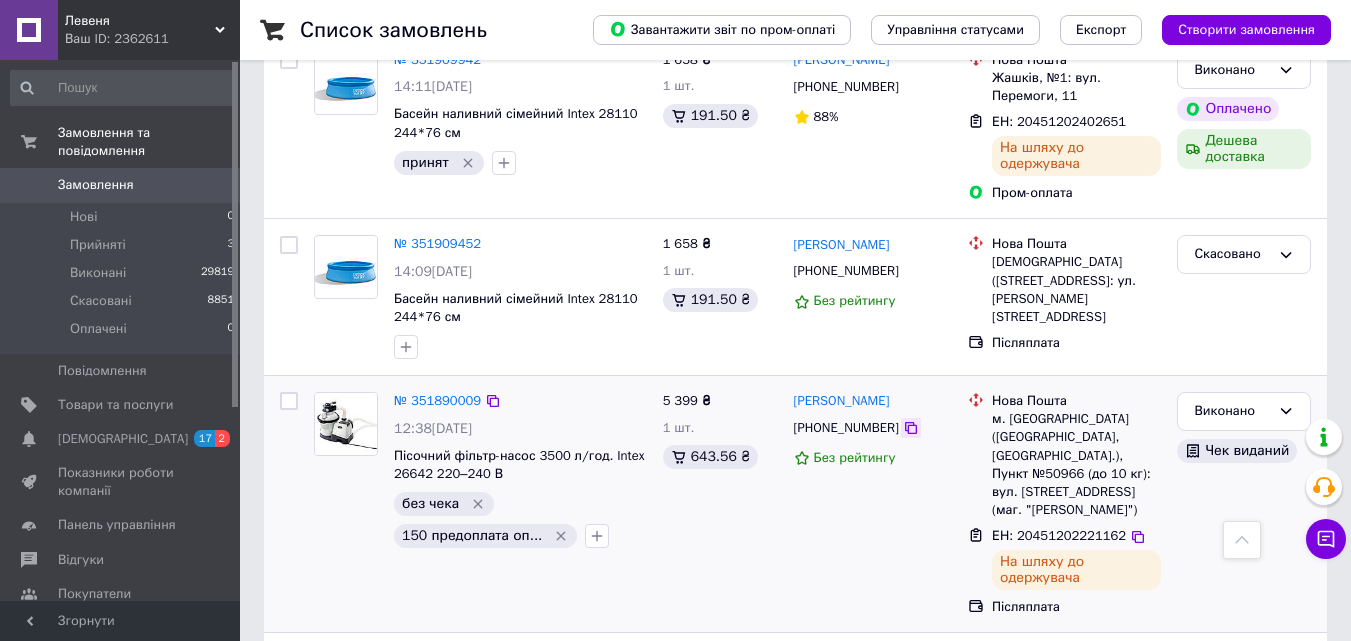 click 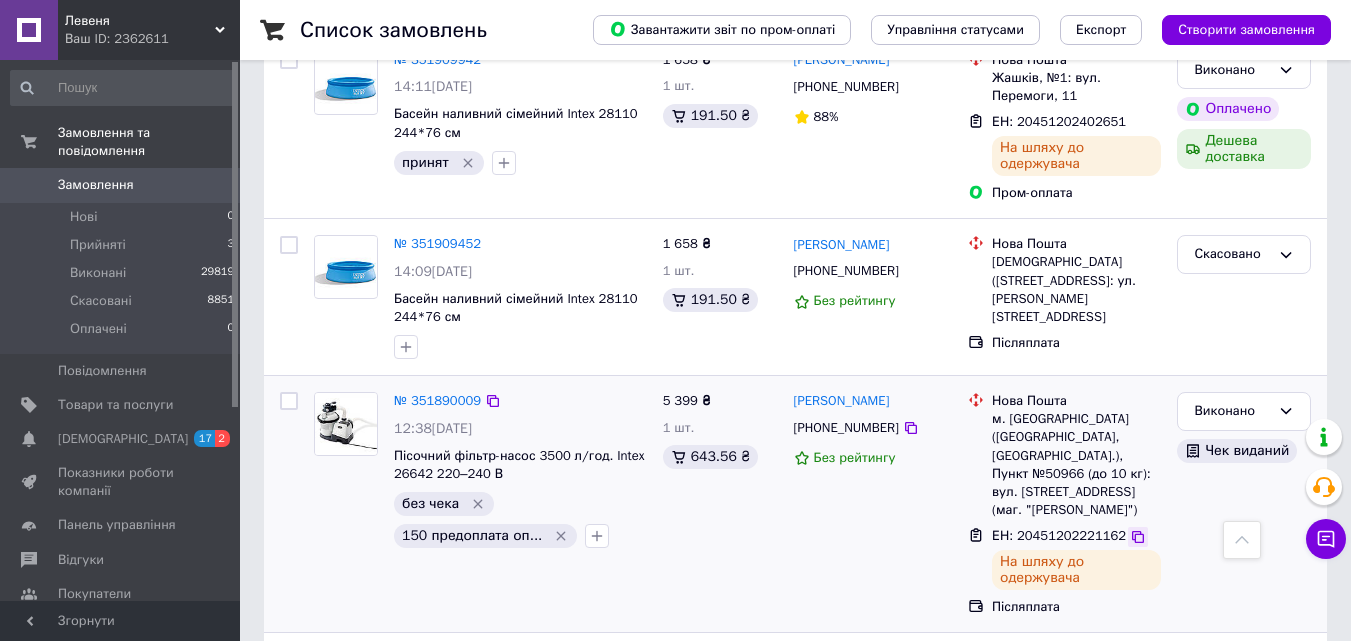 click 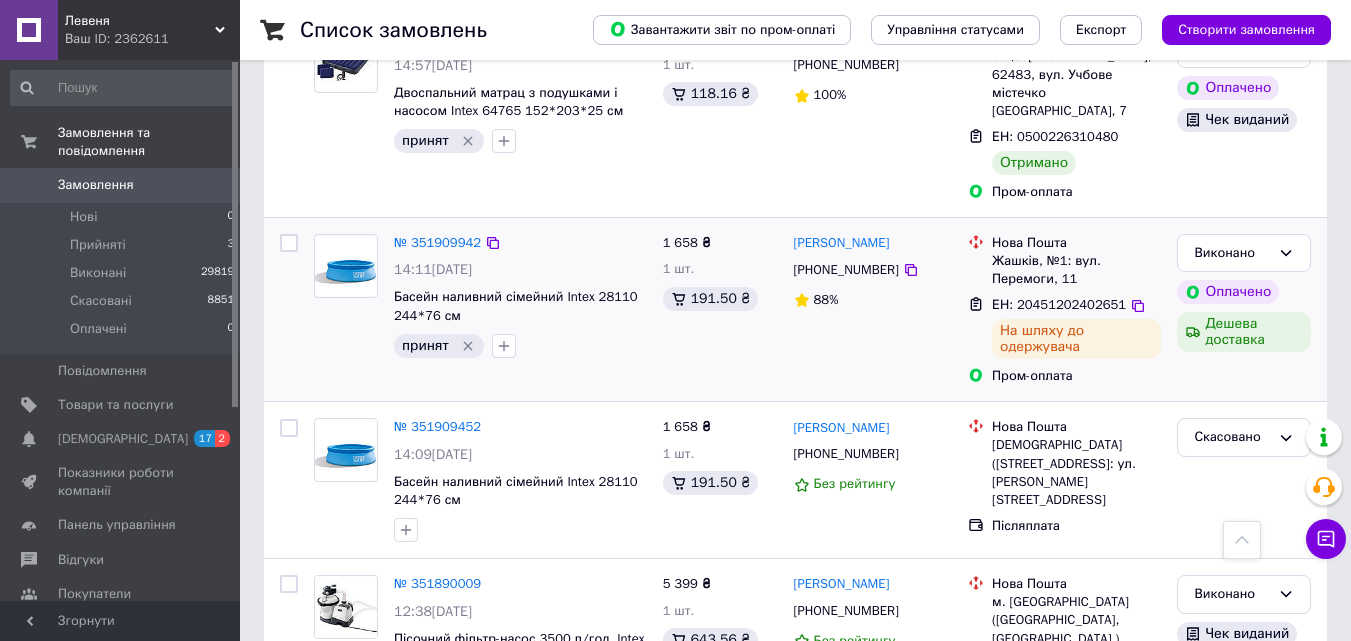 scroll, scrollTop: 649, scrollLeft: 0, axis: vertical 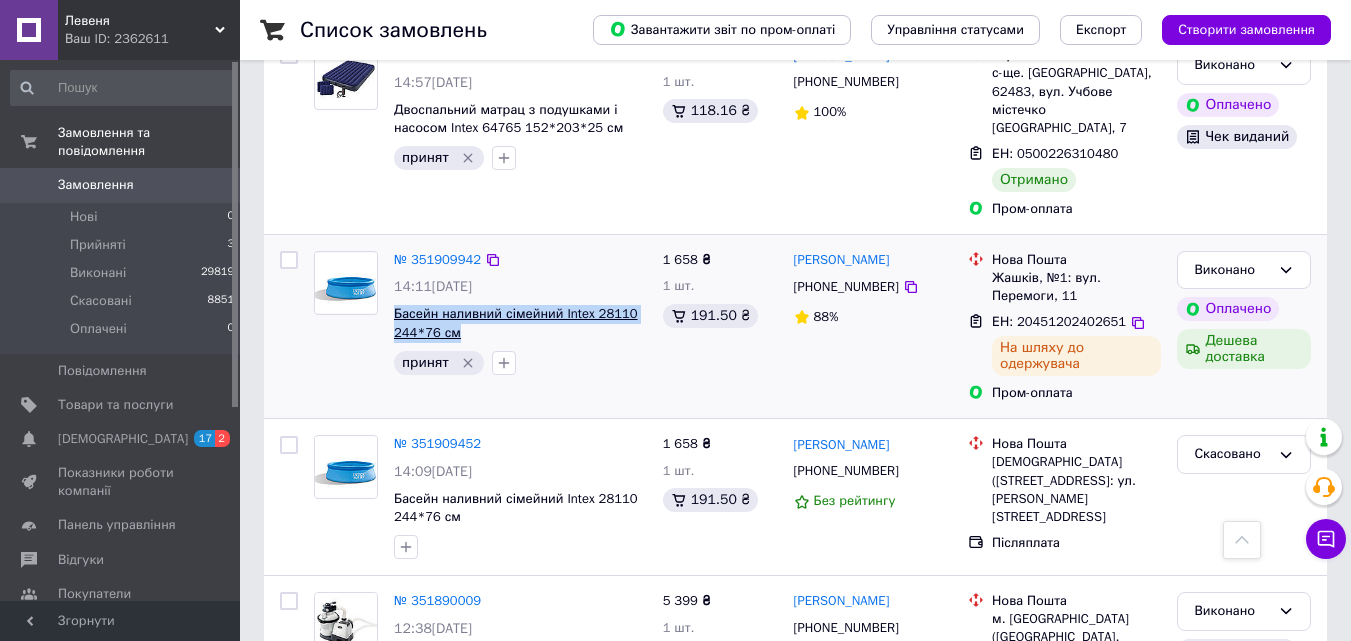 drag, startPoint x: 463, startPoint y: 296, endPoint x: 396, endPoint y: 276, distance: 69.92139 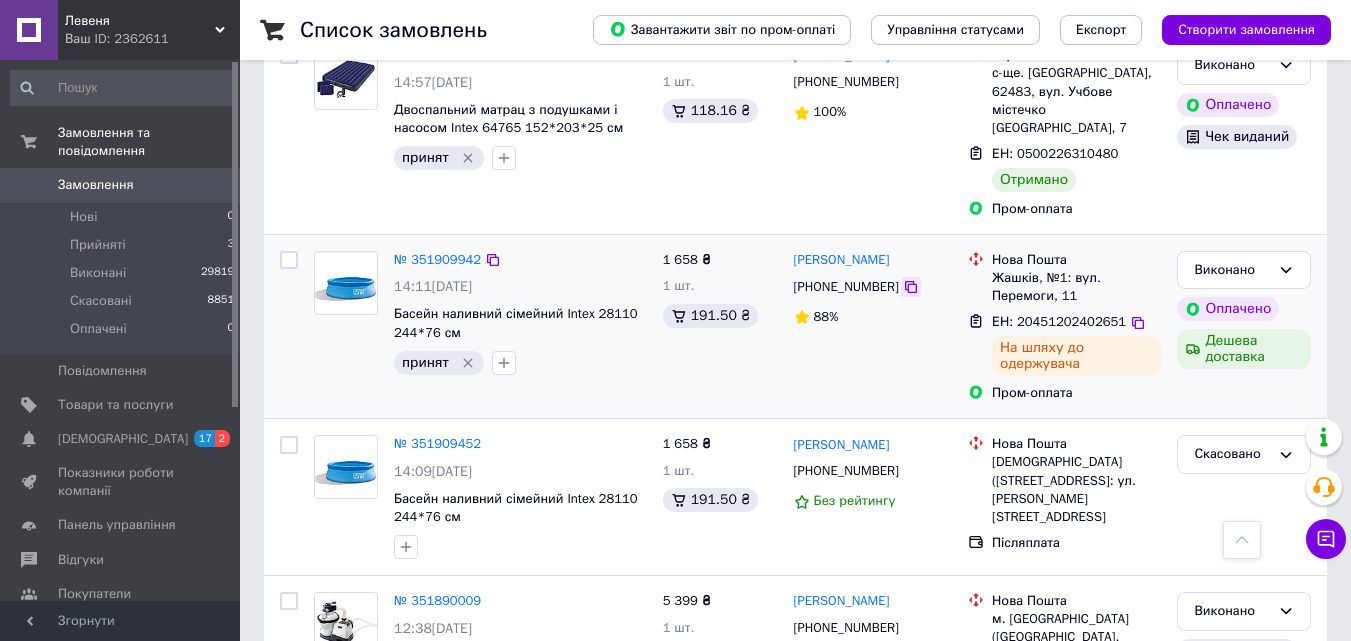 click 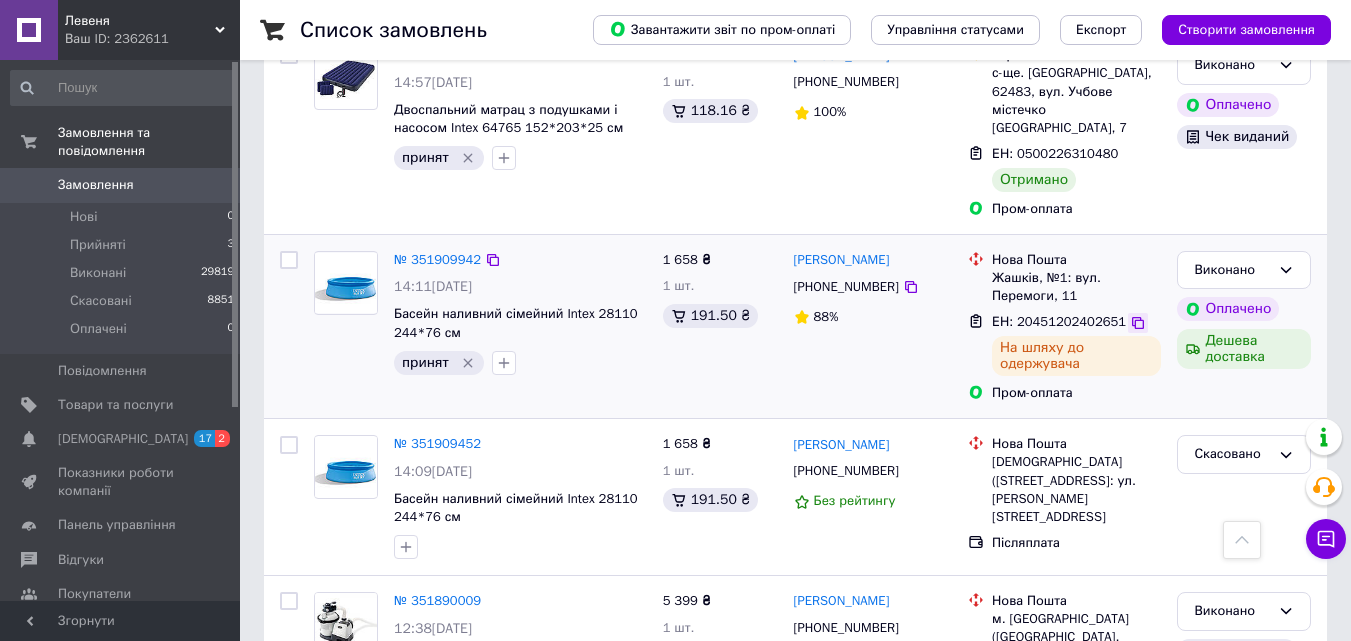 click 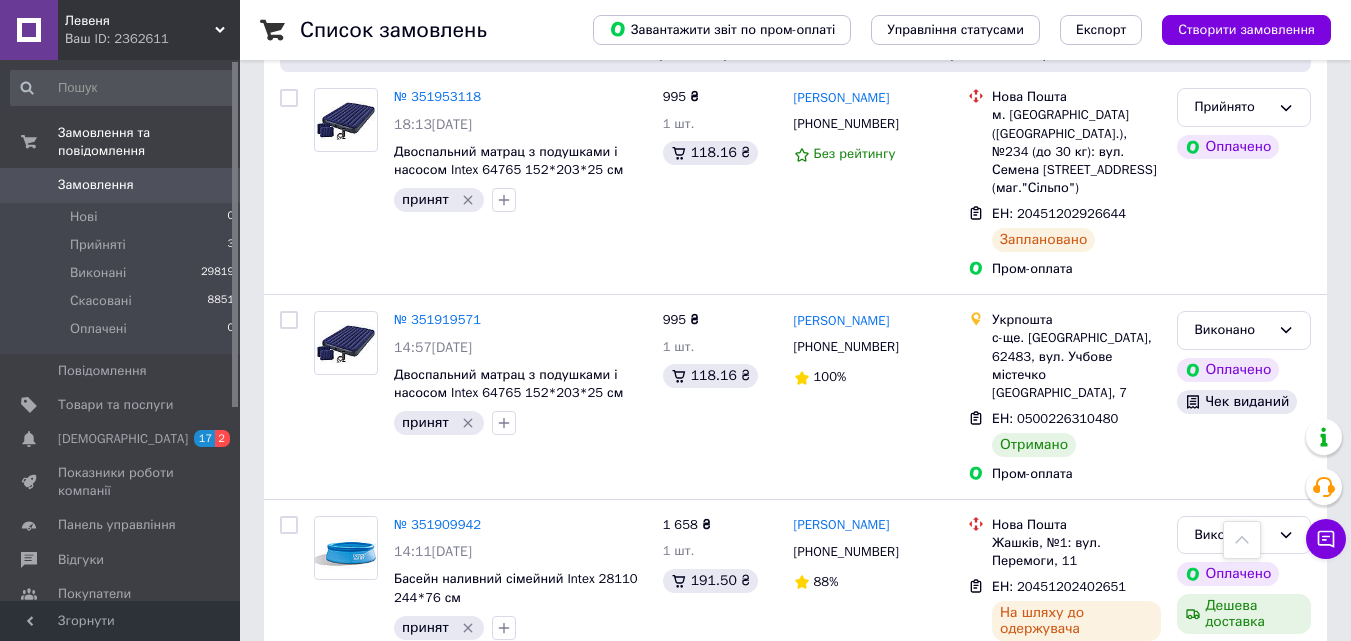 scroll, scrollTop: 349, scrollLeft: 0, axis: vertical 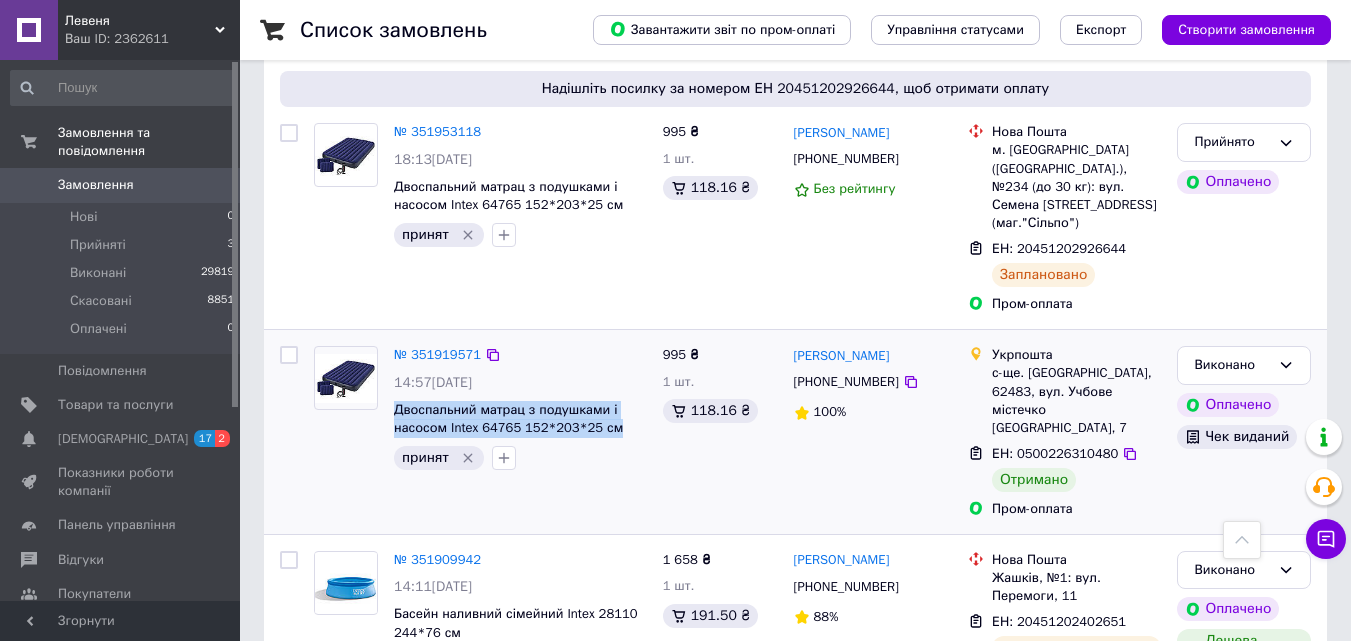 drag, startPoint x: 616, startPoint y: 416, endPoint x: 387, endPoint y: 386, distance: 230.95671 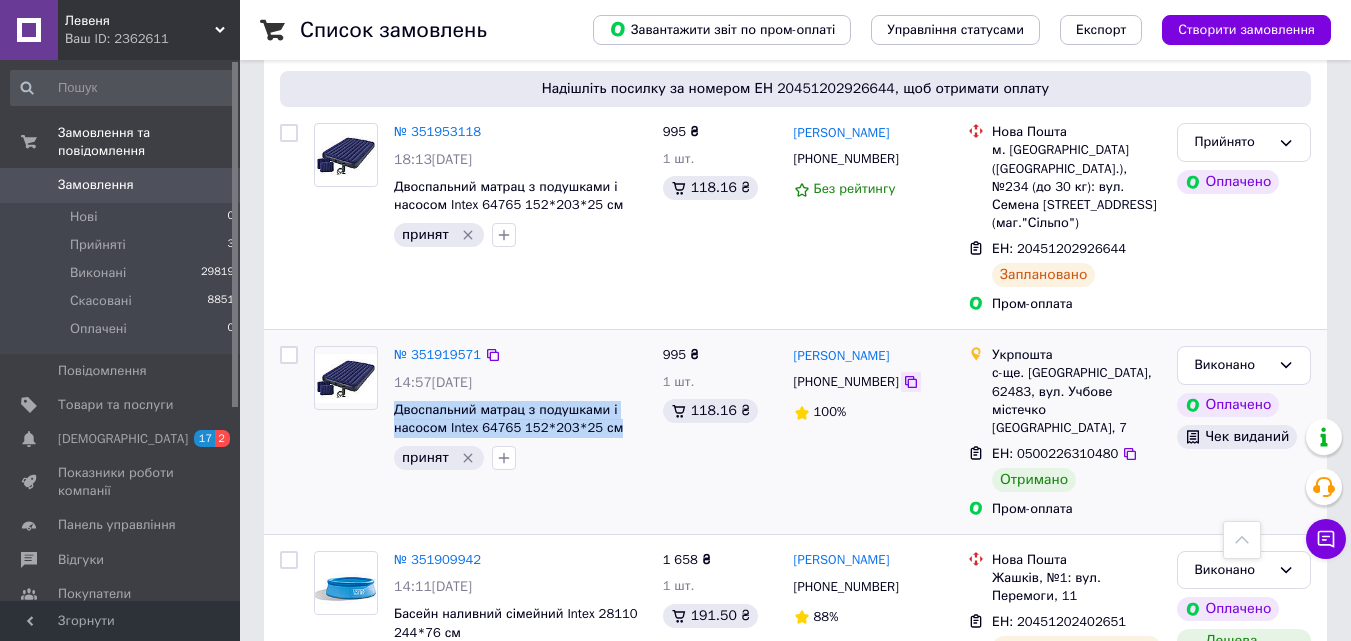 click 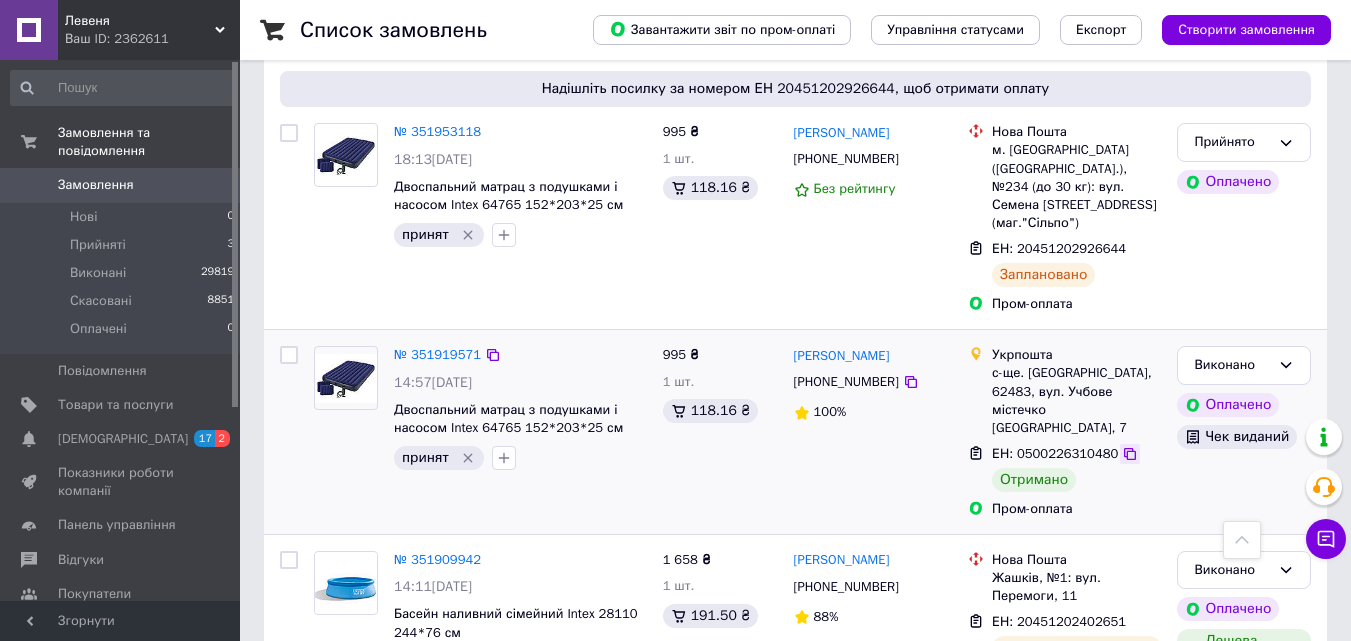 click 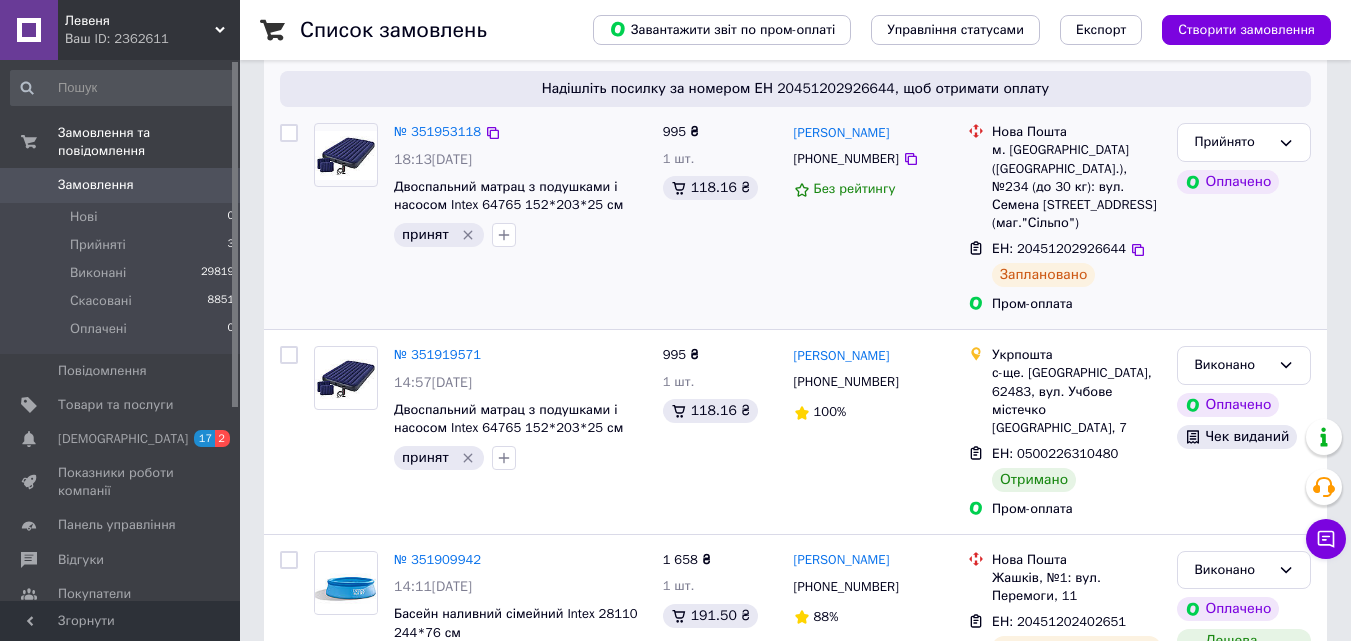 scroll, scrollTop: 49, scrollLeft: 0, axis: vertical 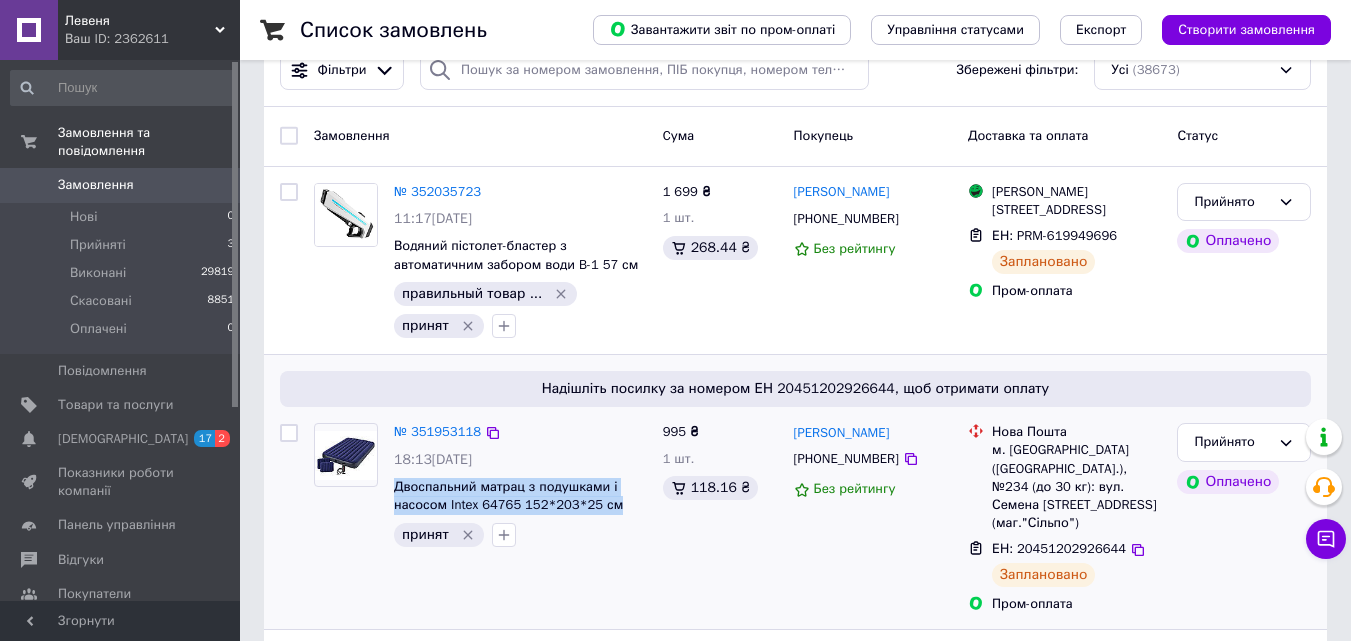 drag, startPoint x: 609, startPoint y: 506, endPoint x: 389, endPoint y: 494, distance: 220.32703 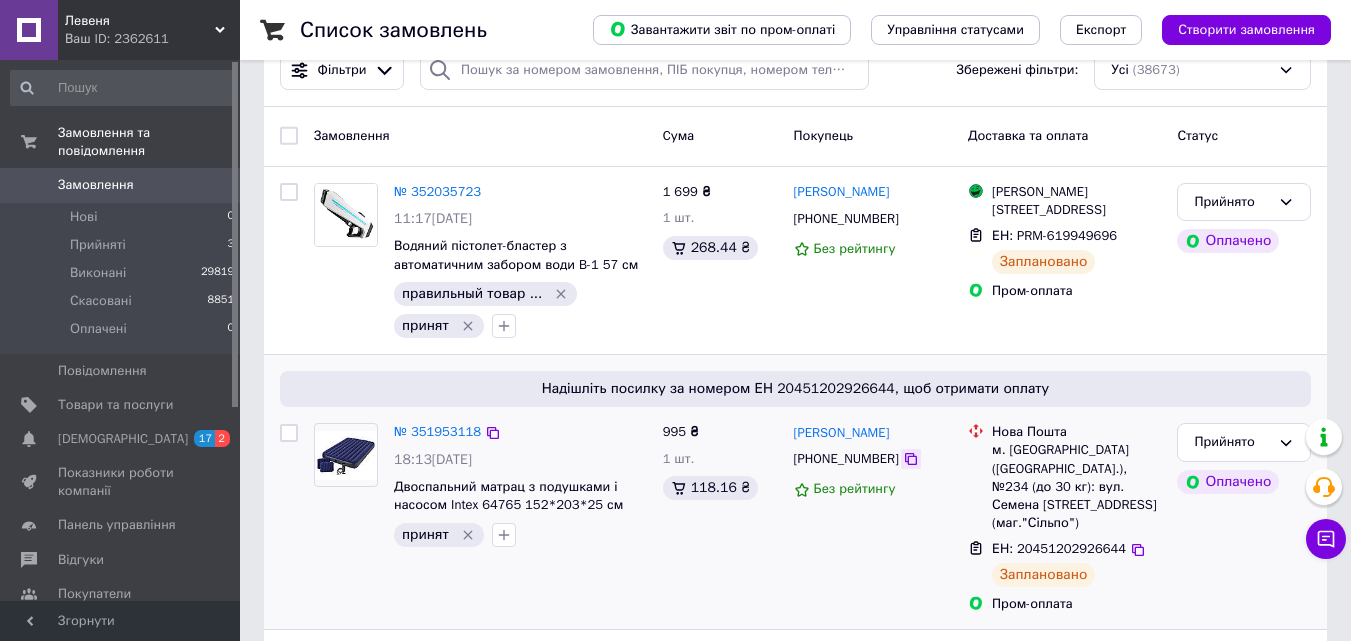 click 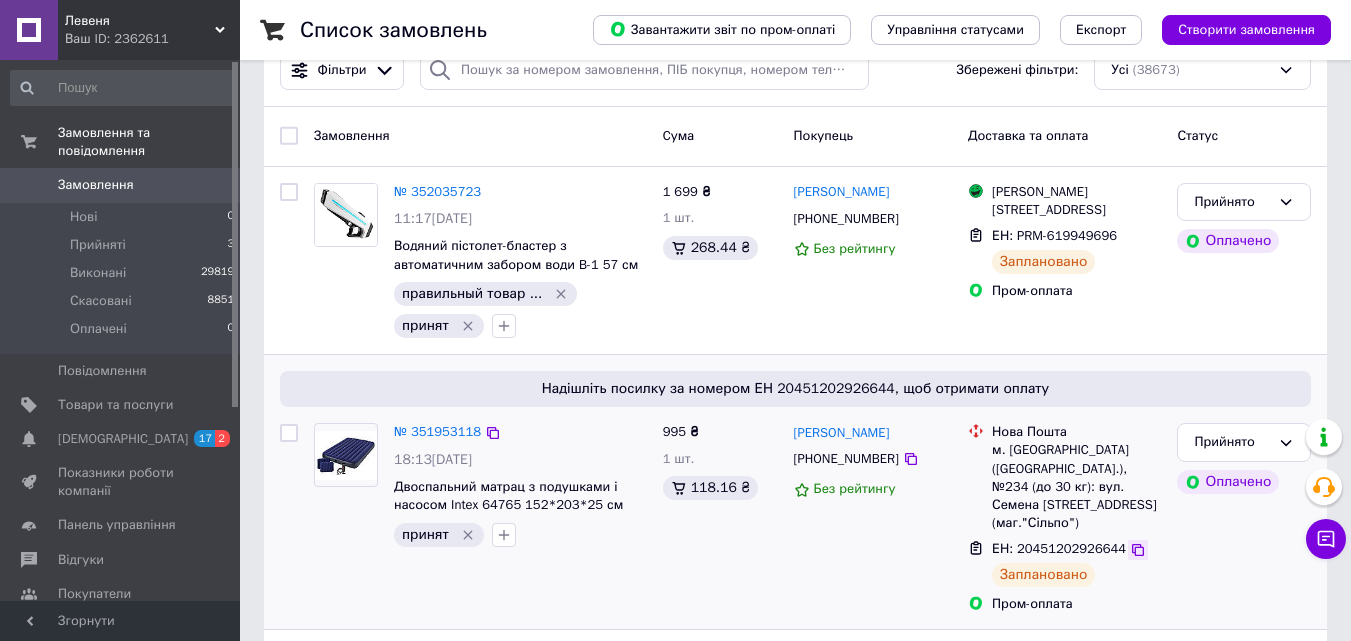 click 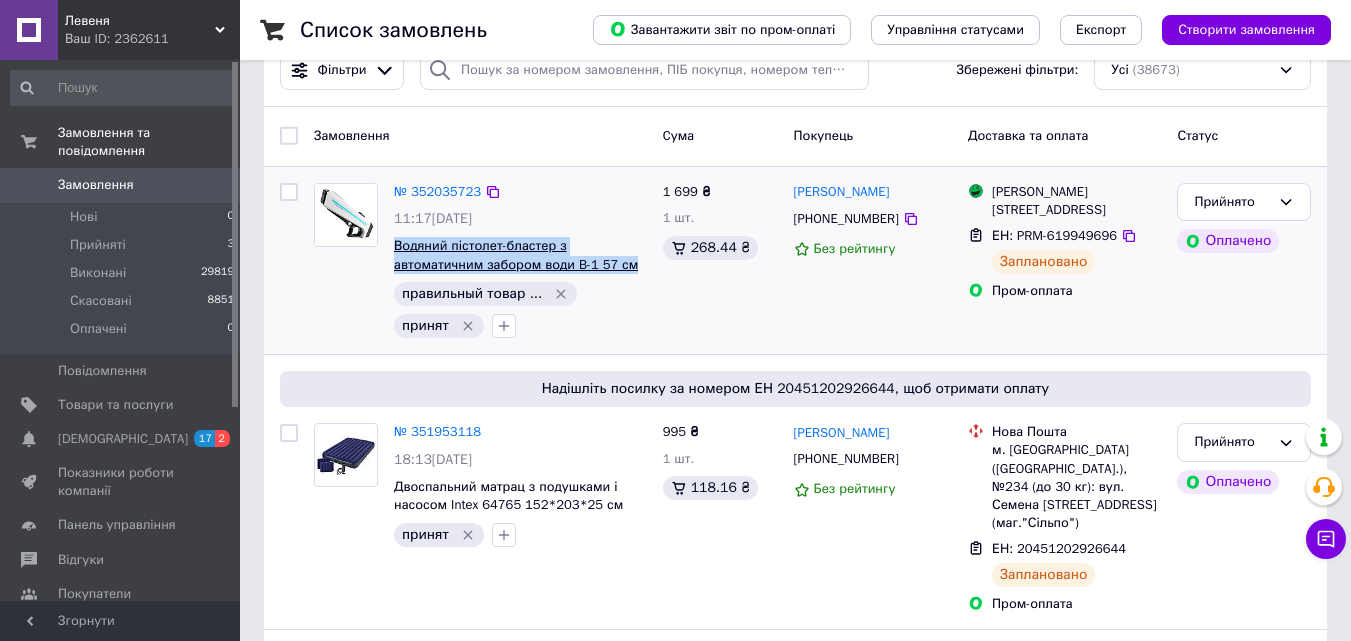 drag, startPoint x: 631, startPoint y: 263, endPoint x: 395, endPoint y: 252, distance: 236.25621 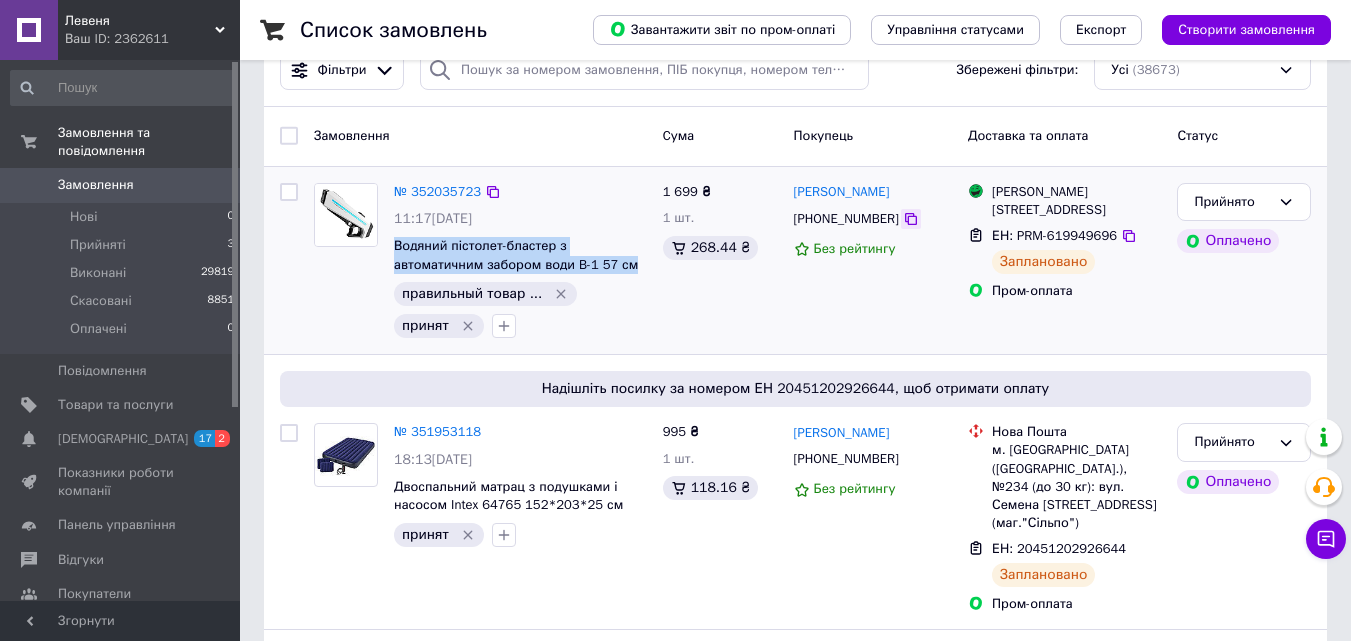 click 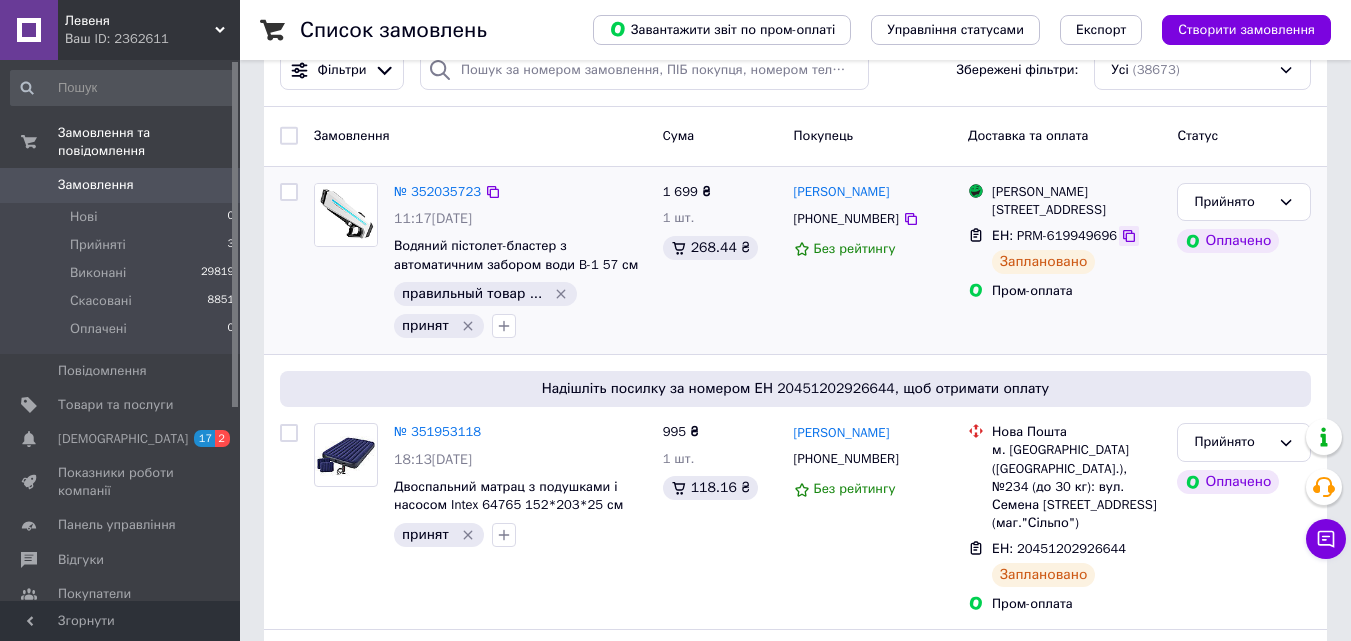 click 